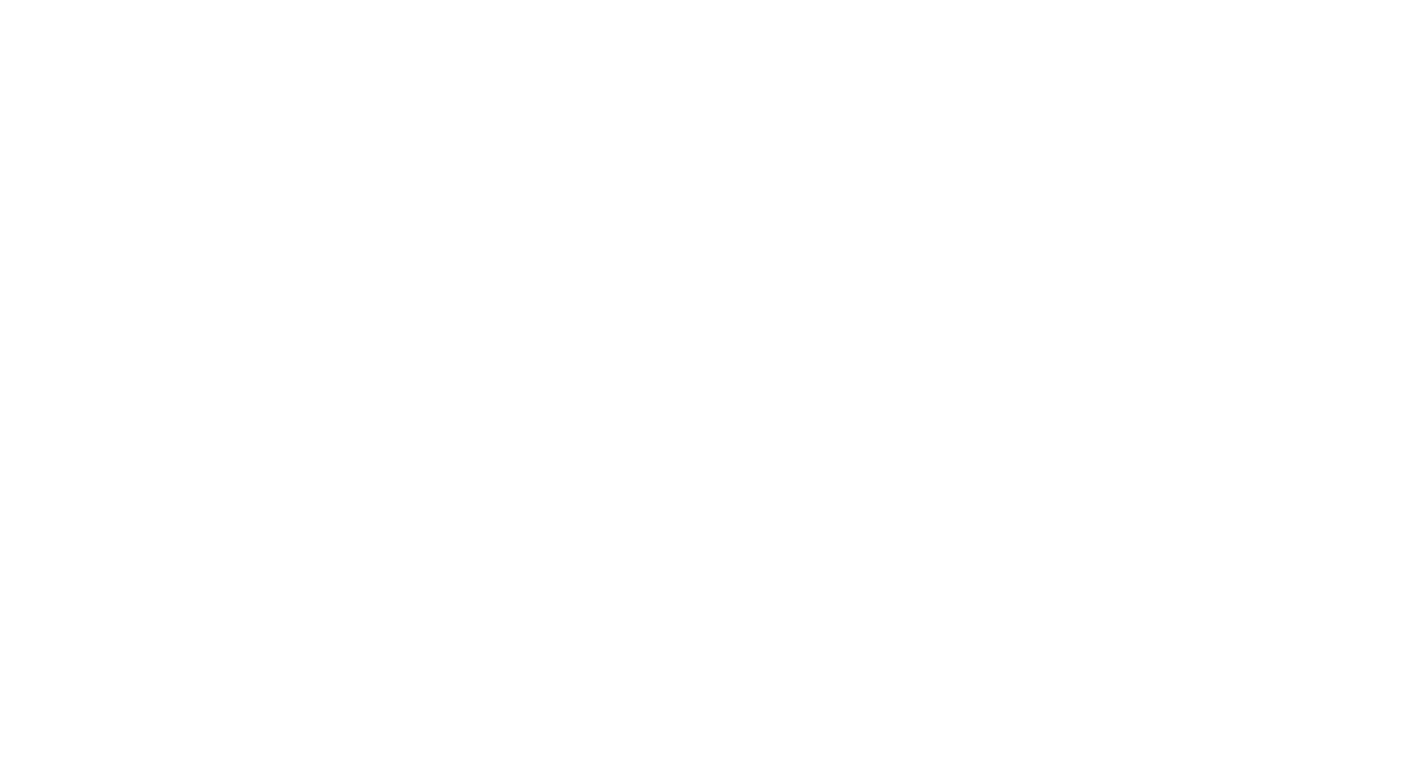 scroll, scrollTop: 0, scrollLeft: 0, axis: both 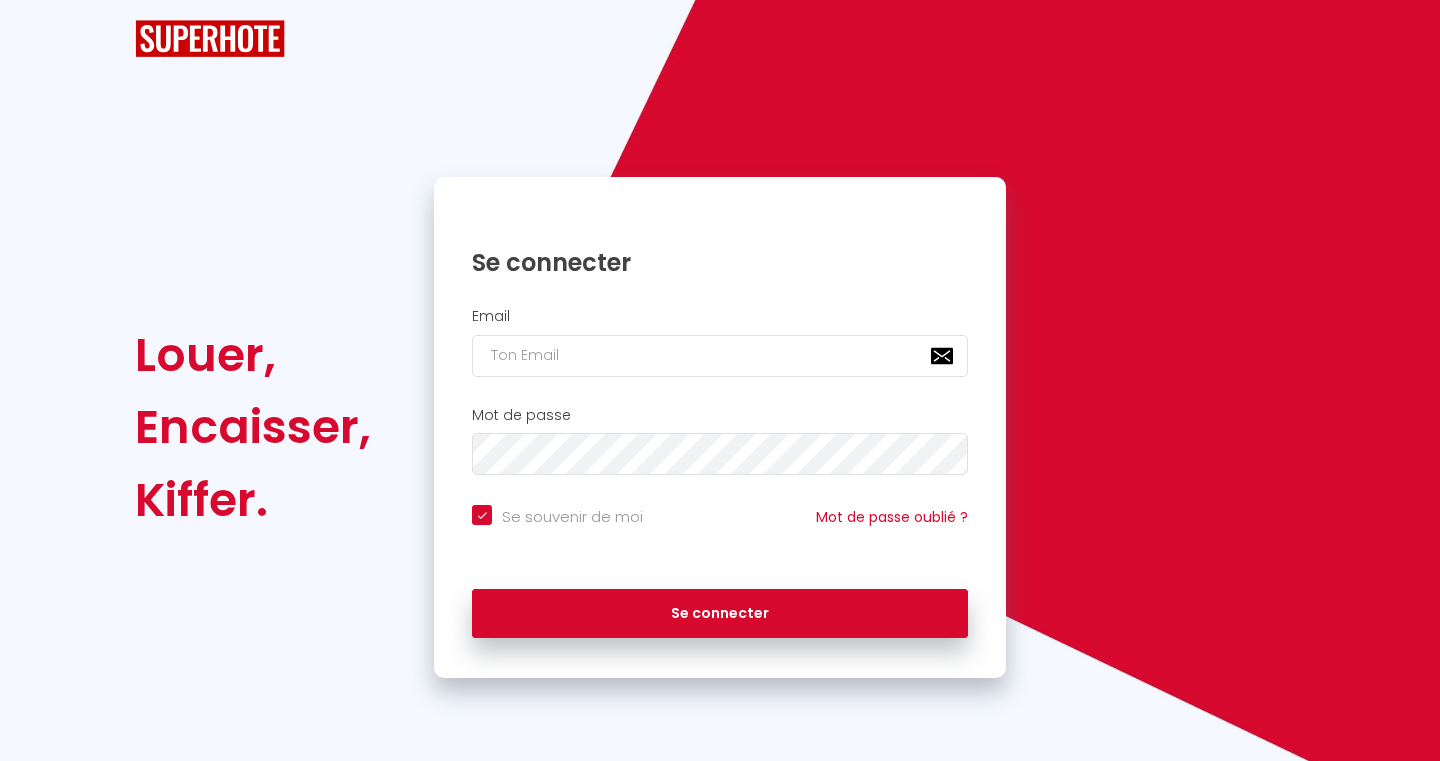 checkbox on "true" 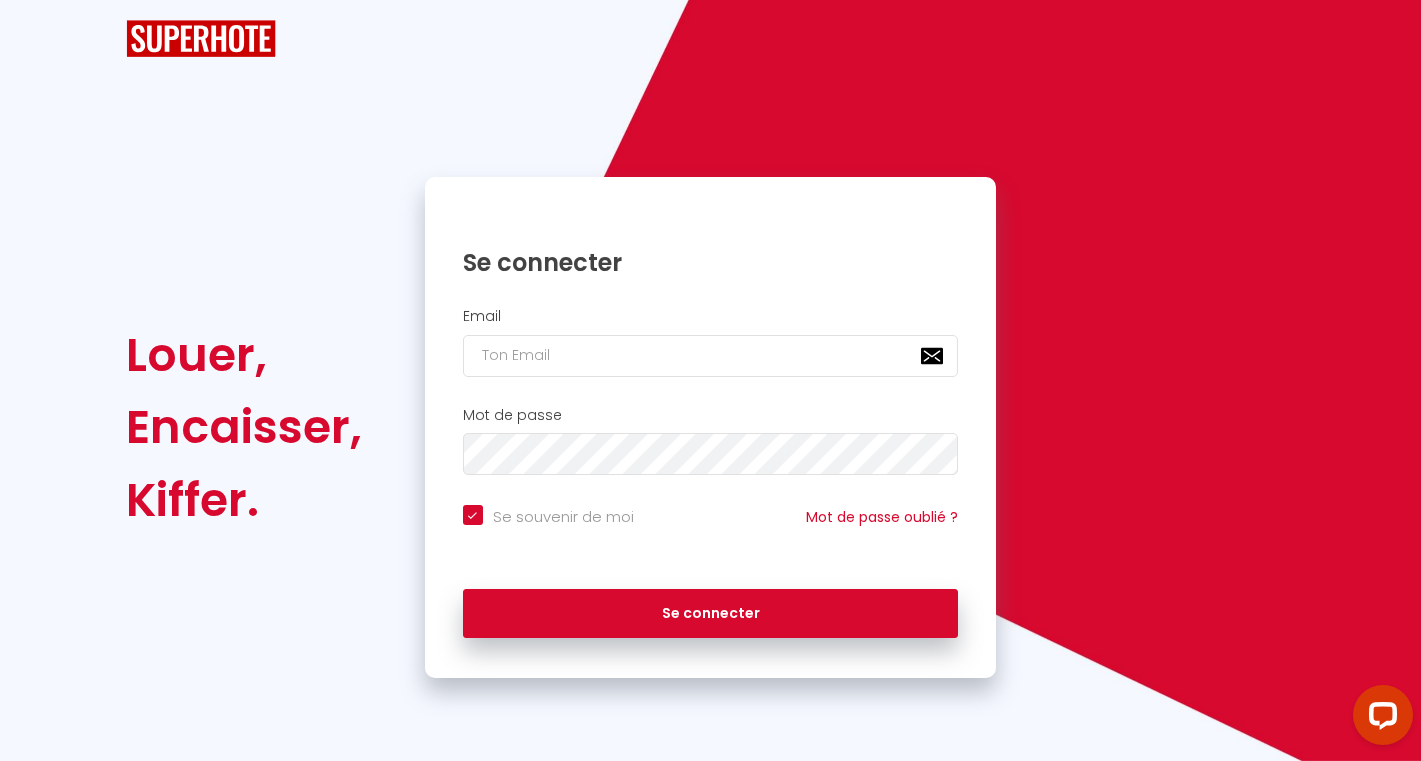 scroll, scrollTop: 0, scrollLeft: 0, axis: both 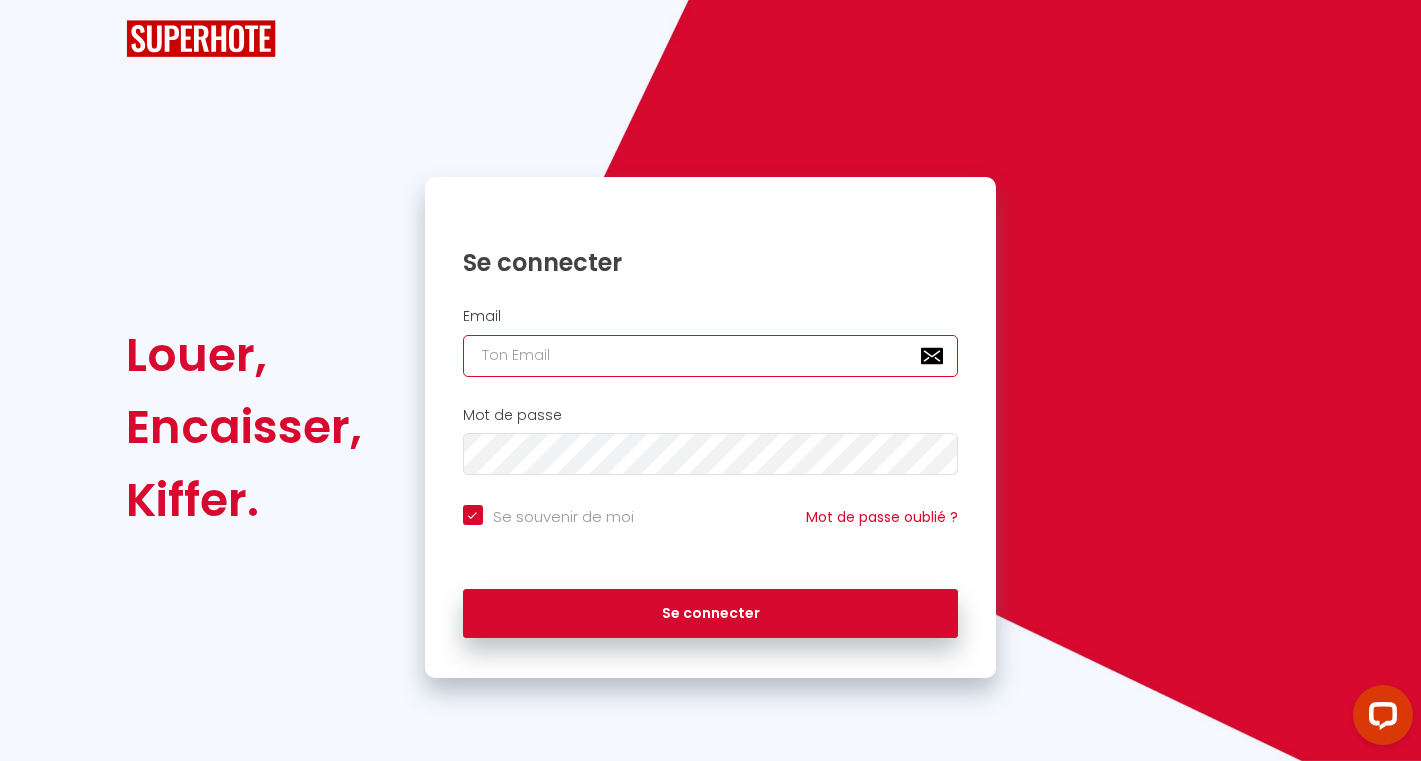 type on "[PERSON_NAME][EMAIL_ADDRESS][DOMAIN_NAME]" 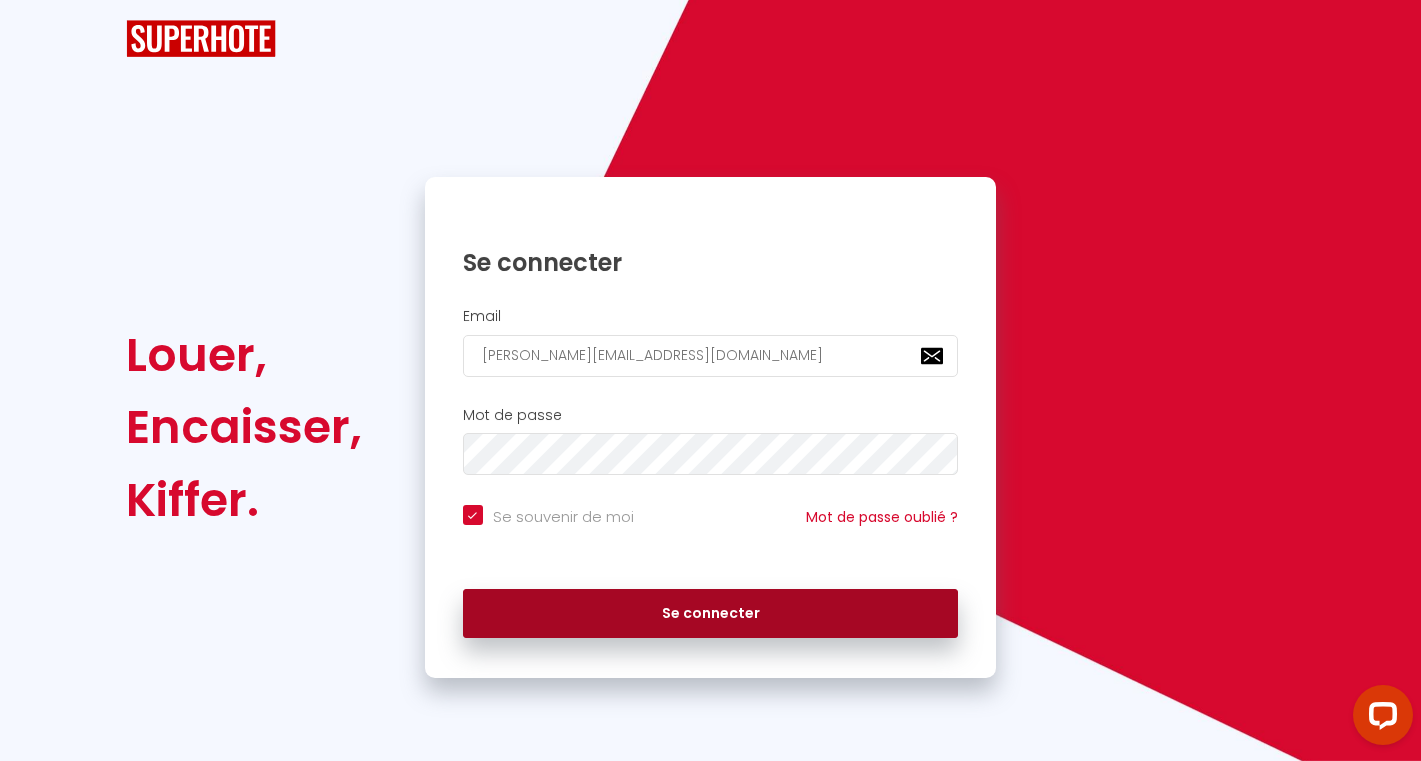 click on "Se connecter" at bounding box center (711, 614) 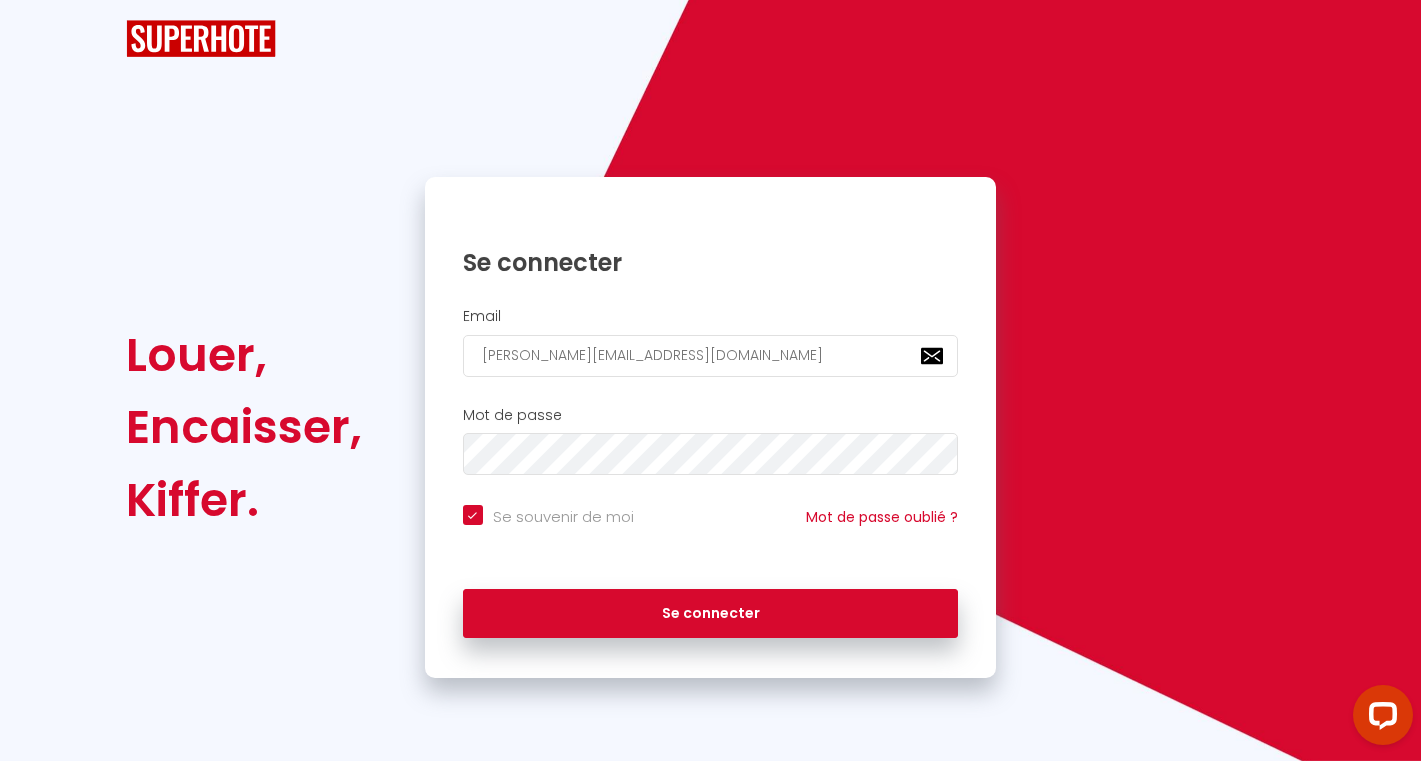 checkbox on "true" 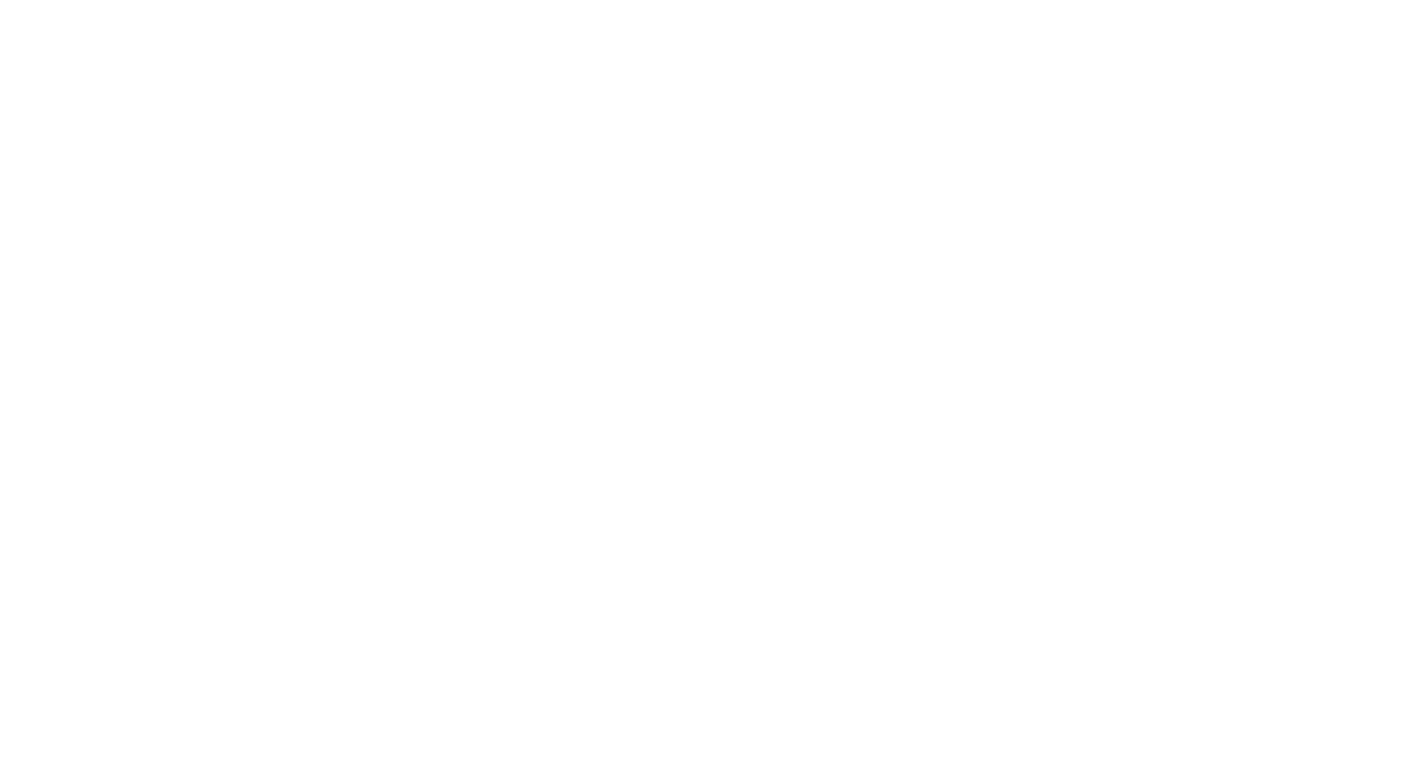 scroll, scrollTop: 0, scrollLeft: 0, axis: both 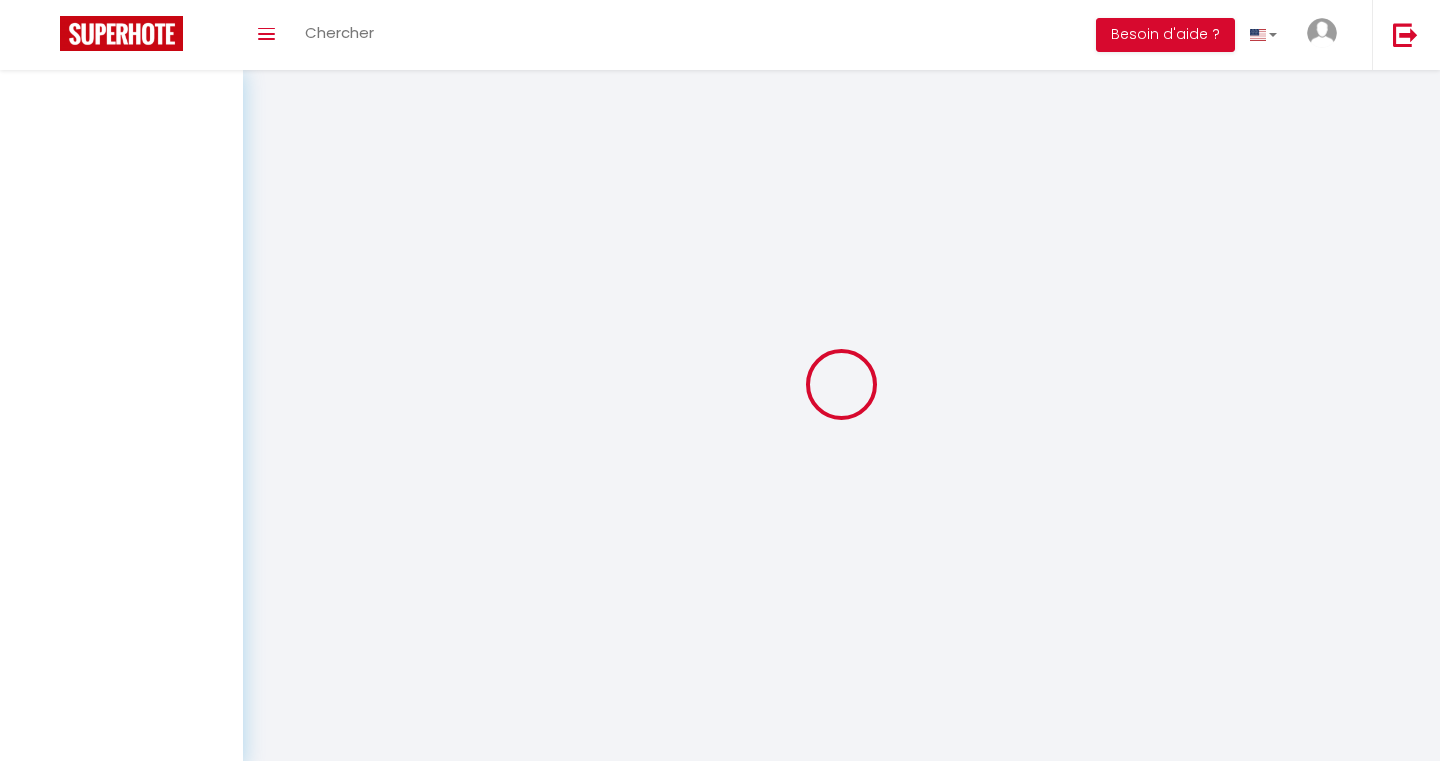click at bounding box center [841, 384] 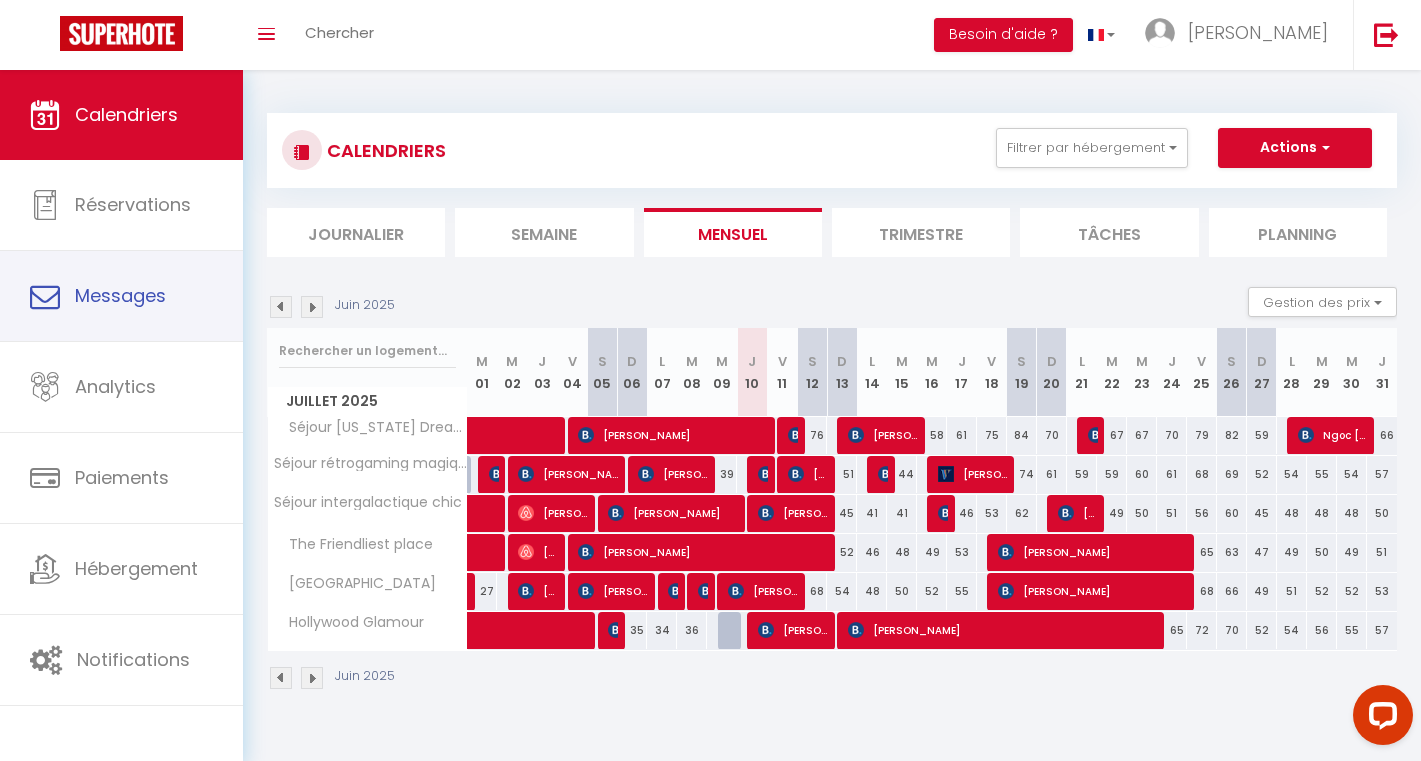 scroll, scrollTop: 0, scrollLeft: 0, axis: both 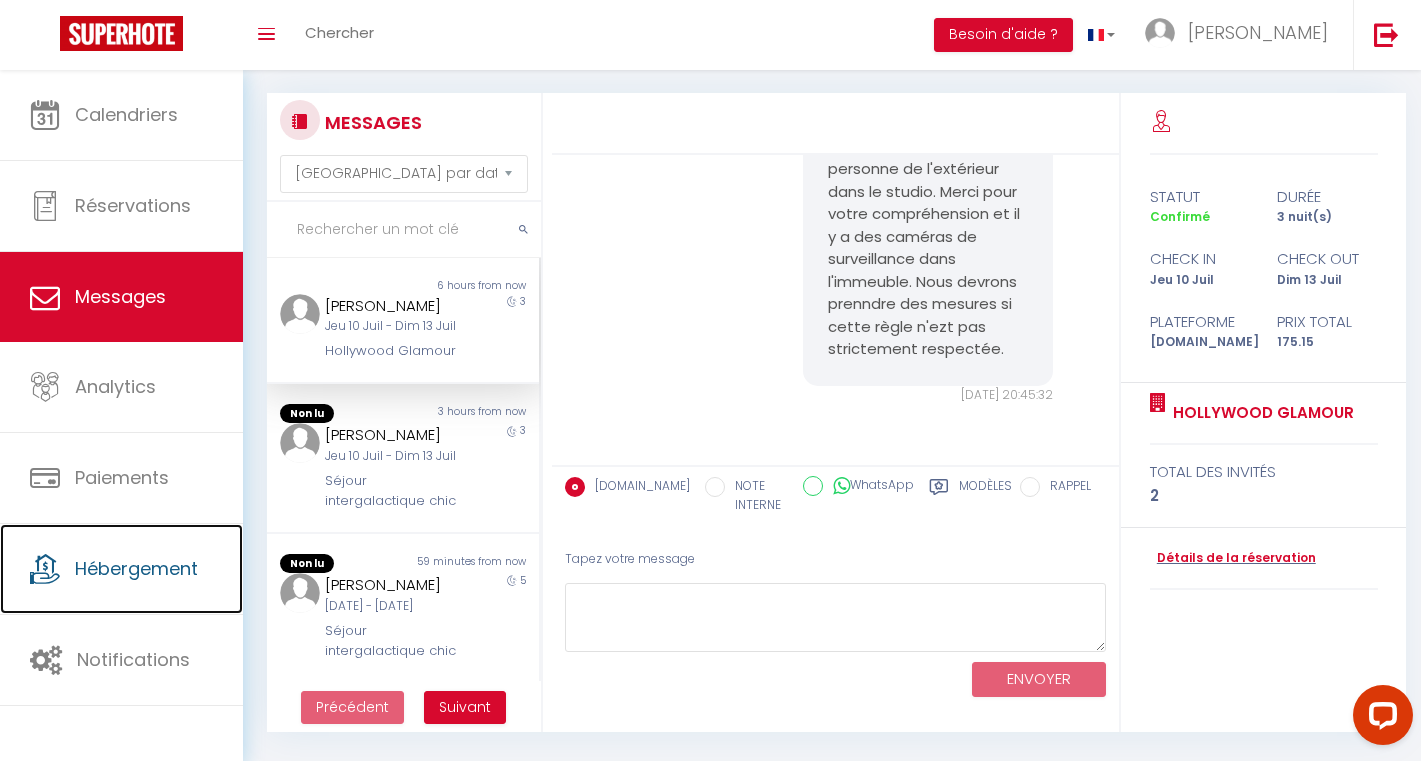 click on "Hébergement" at bounding box center [121, 569] 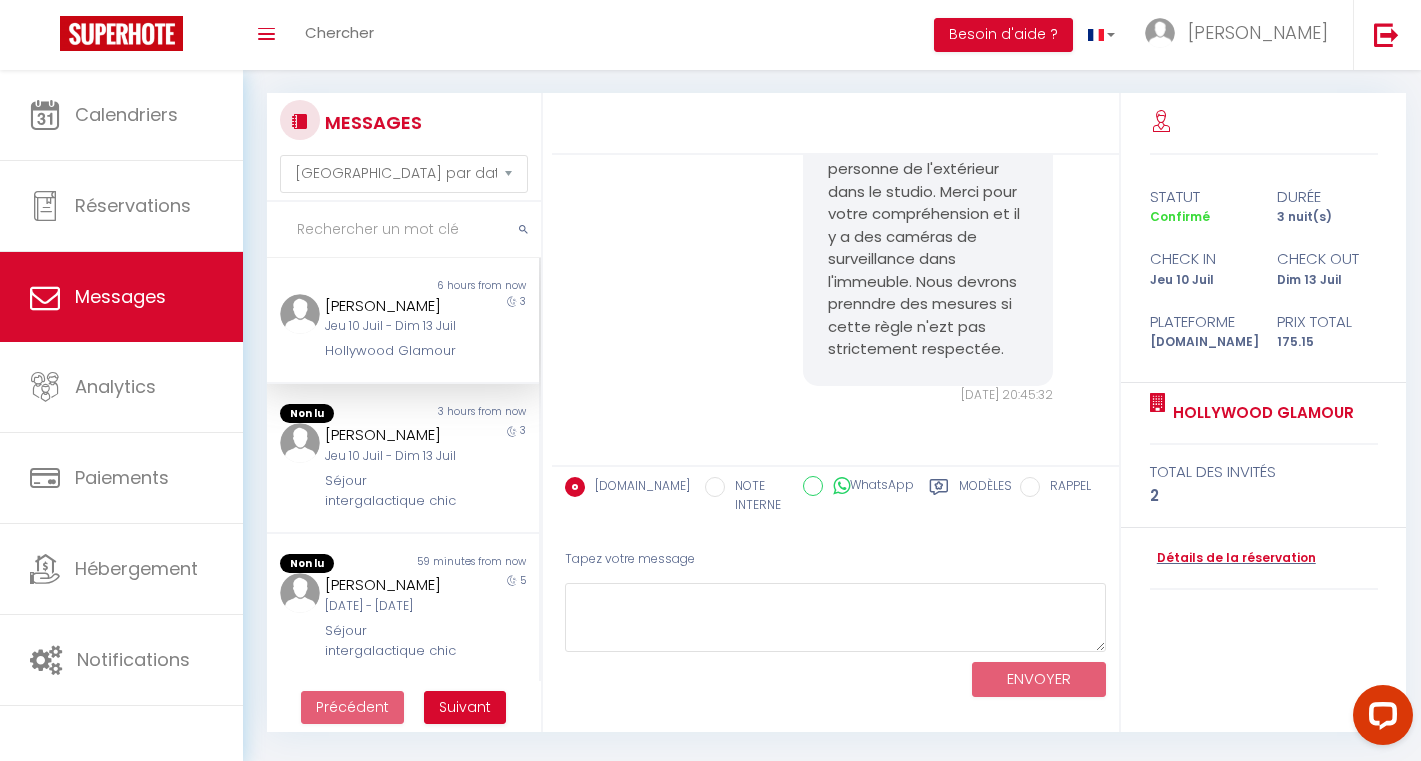 scroll, scrollTop: 0, scrollLeft: 0, axis: both 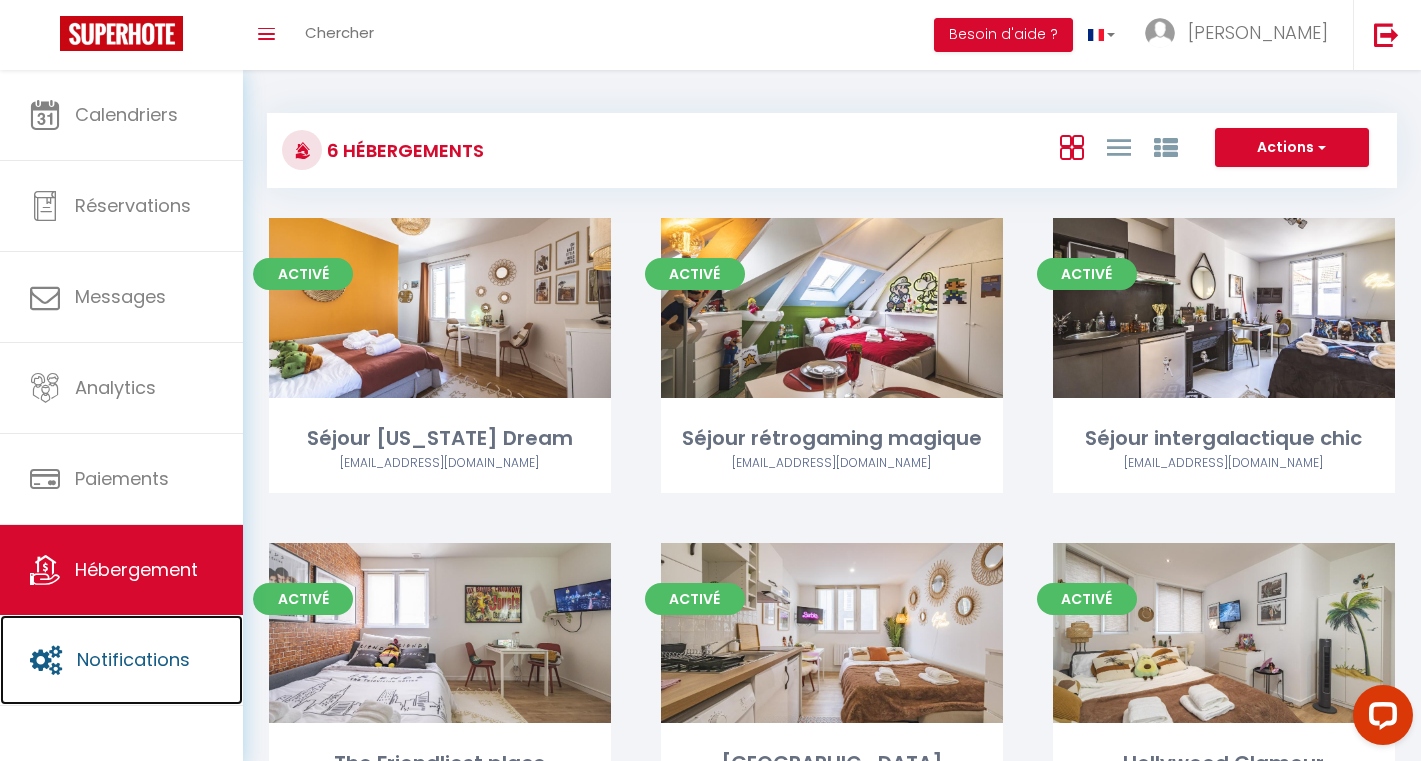 click on "Notifications" at bounding box center [121, 660] 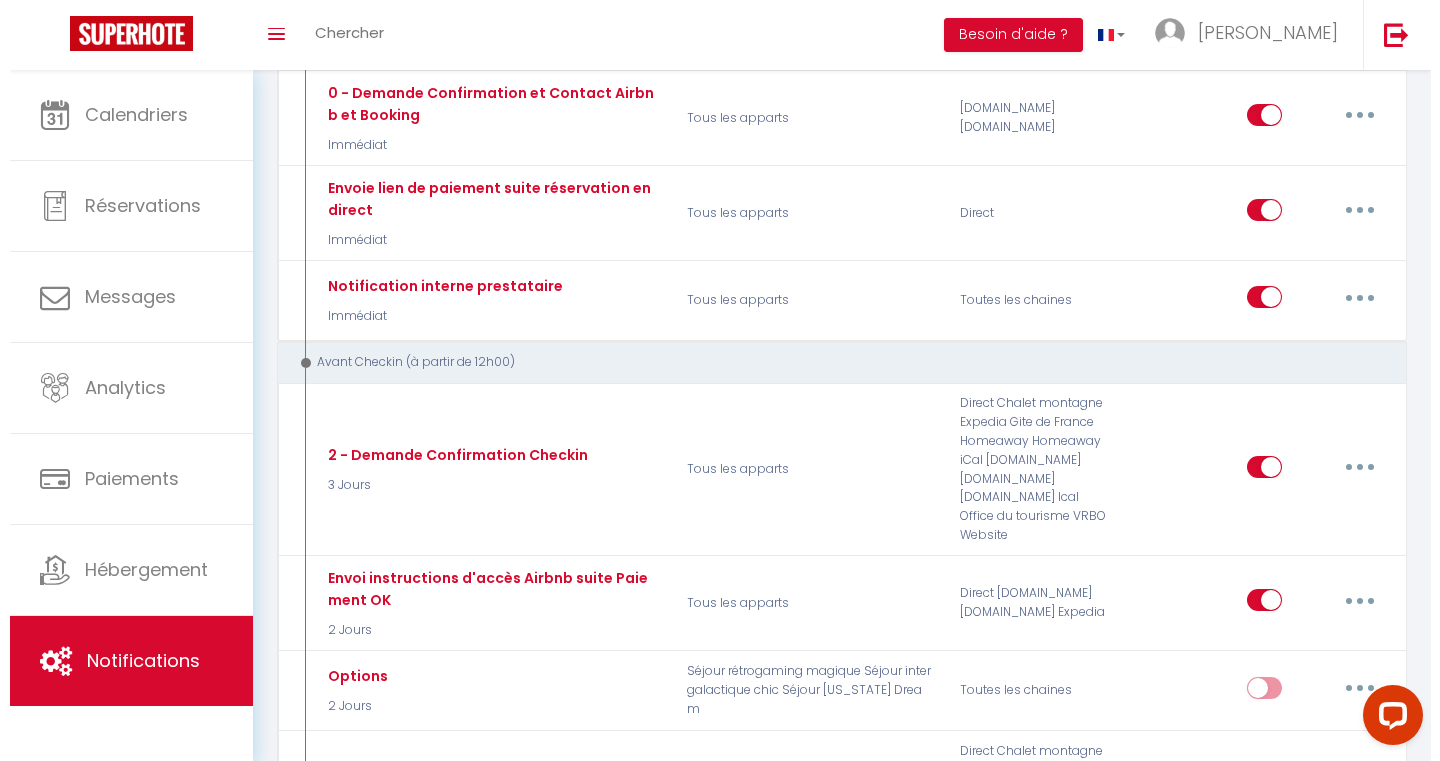 scroll, scrollTop: 501, scrollLeft: 0, axis: vertical 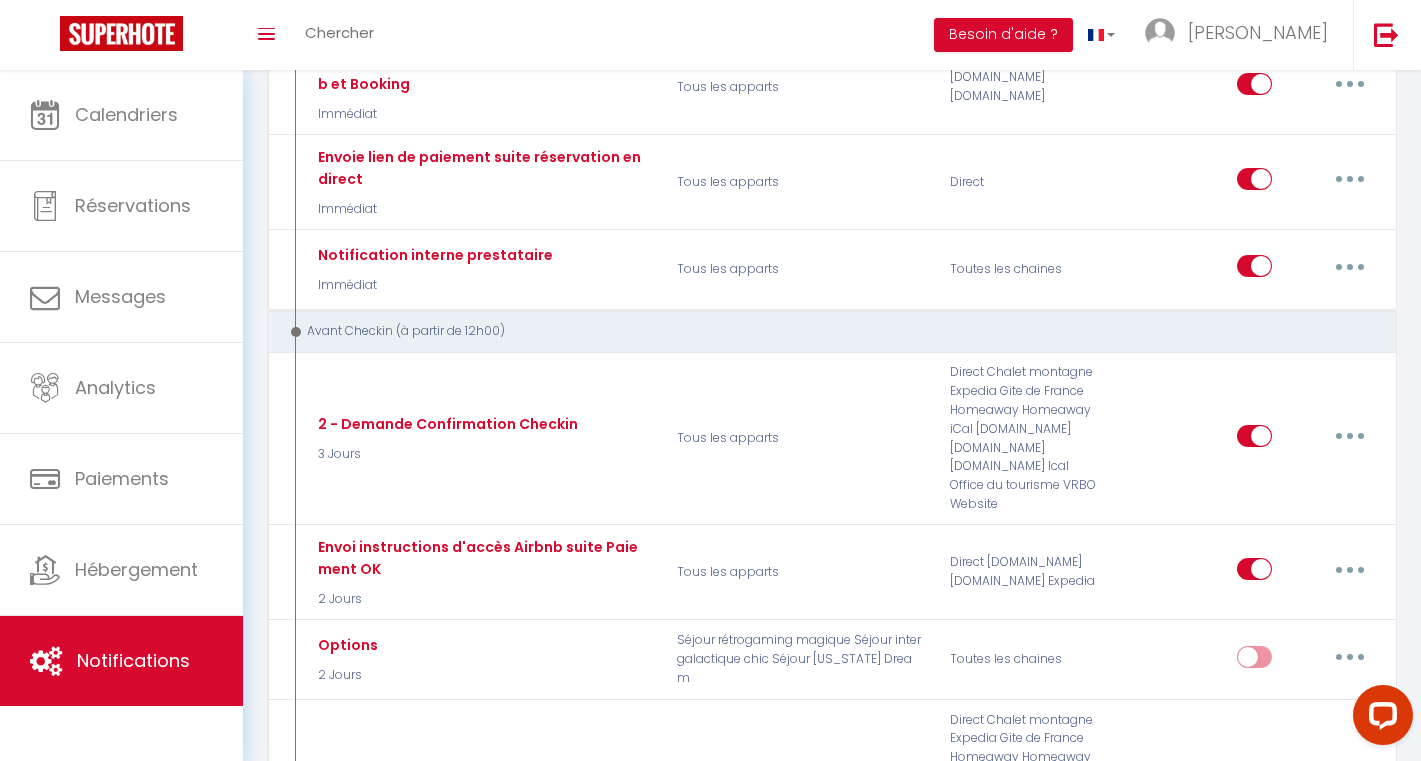 click at bounding box center (1350, 436) 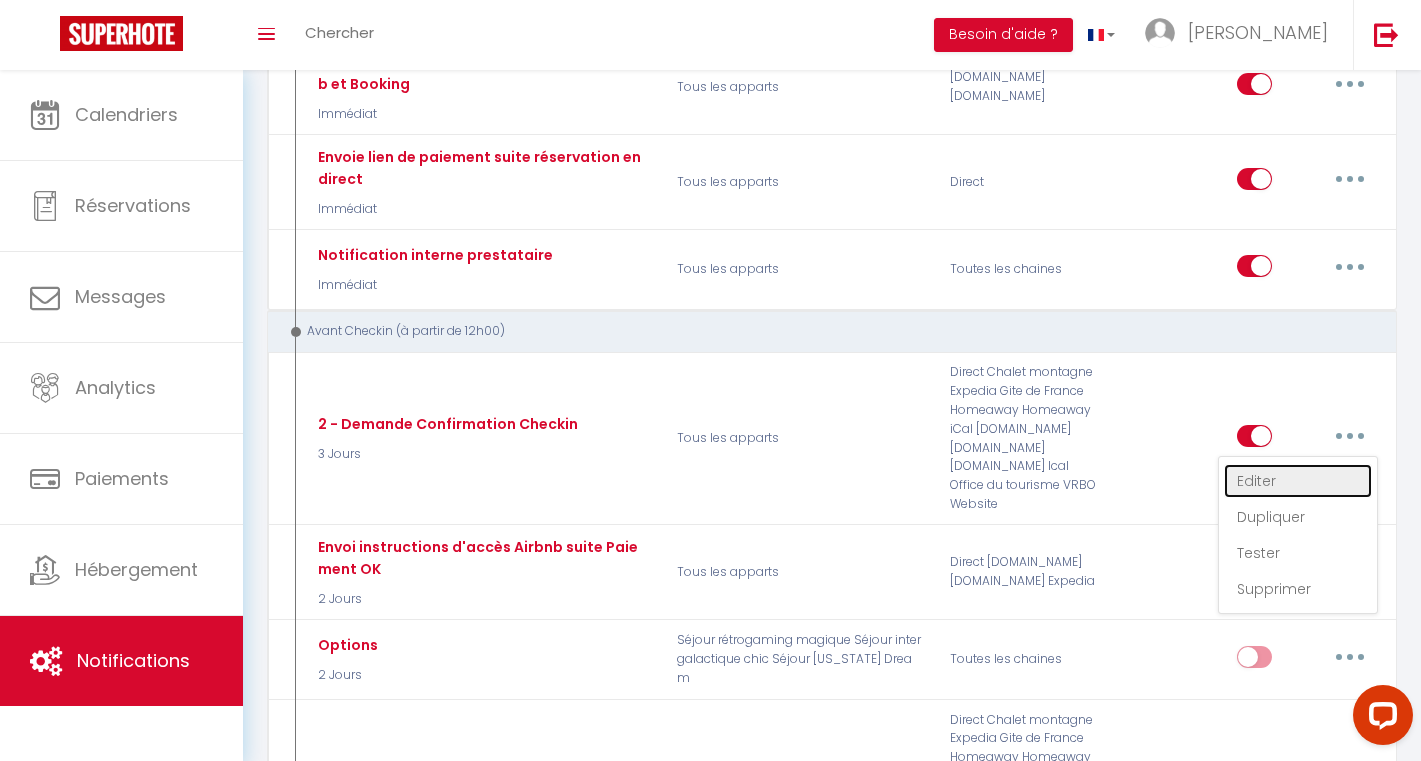 click on "Editer" at bounding box center (1298, 481) 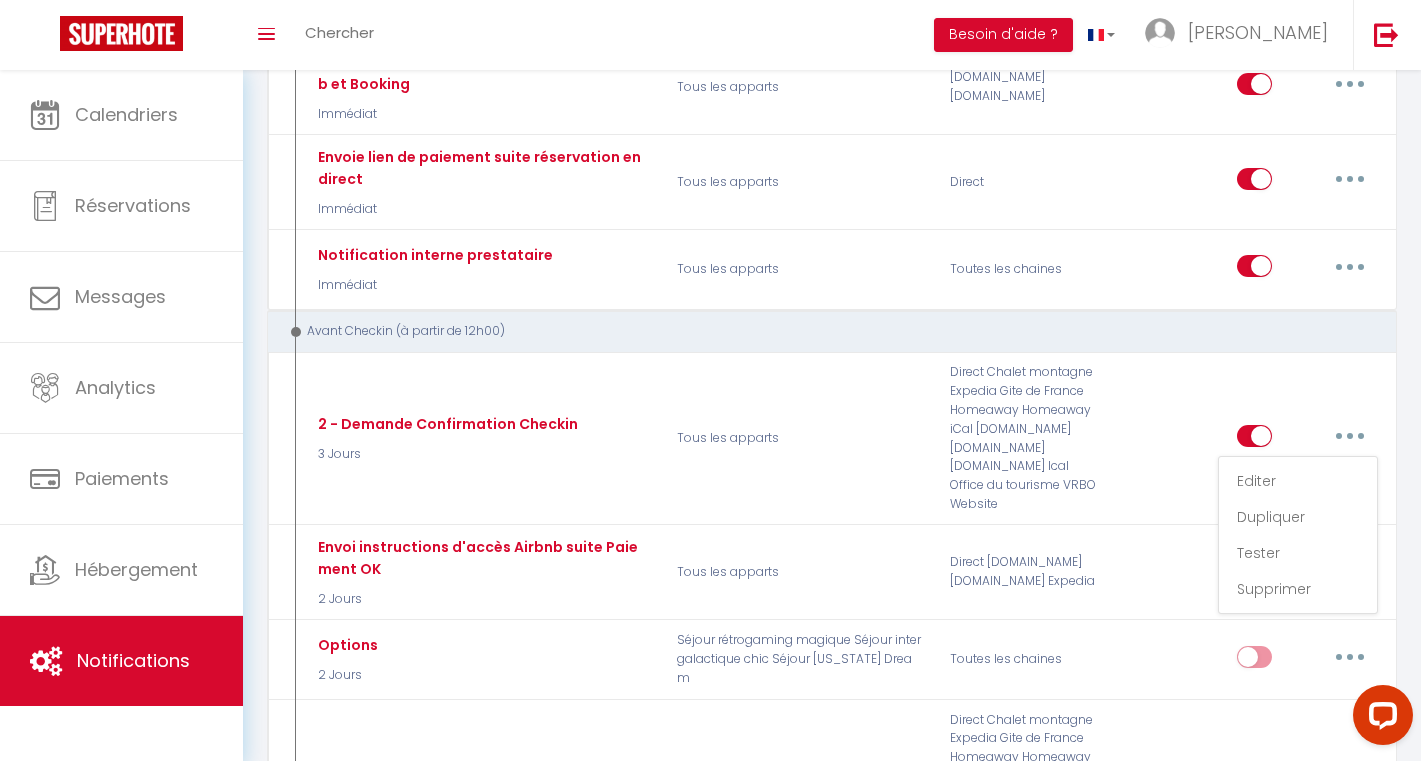 type on "2 - Demande Confirmation Checkin" 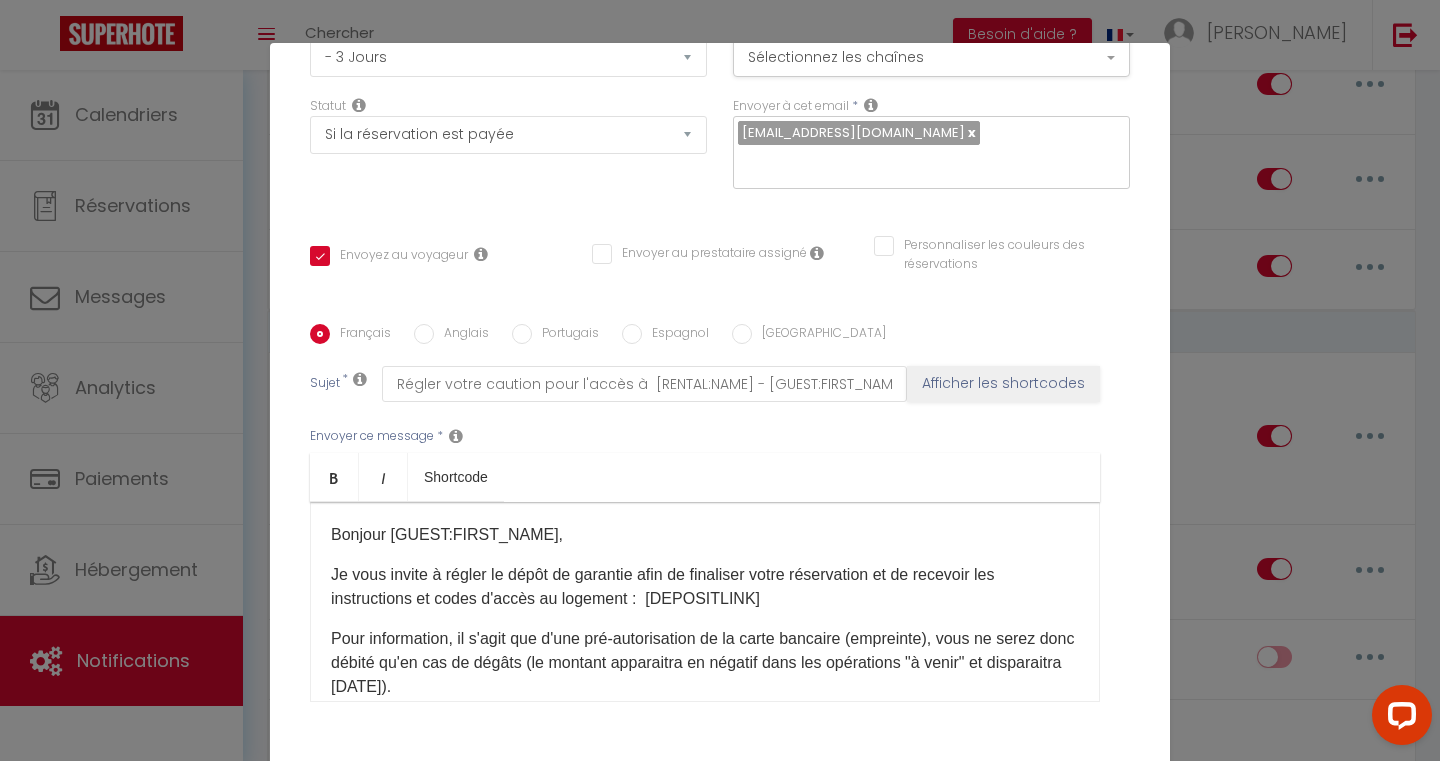scroll, scrollTop: 277, scrollLeft: 0, axis: vertical 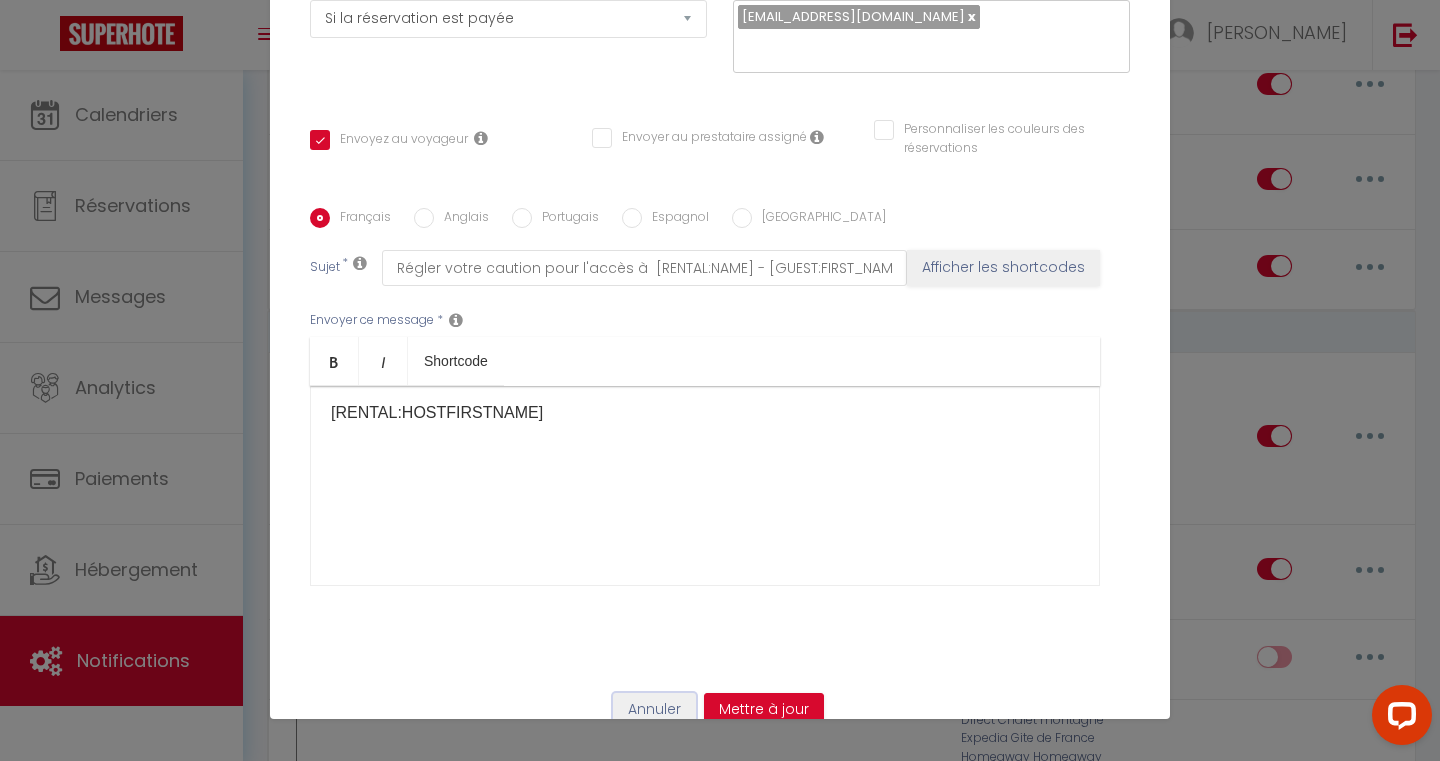 click on "Annuler" at bounding box center (654, 710) 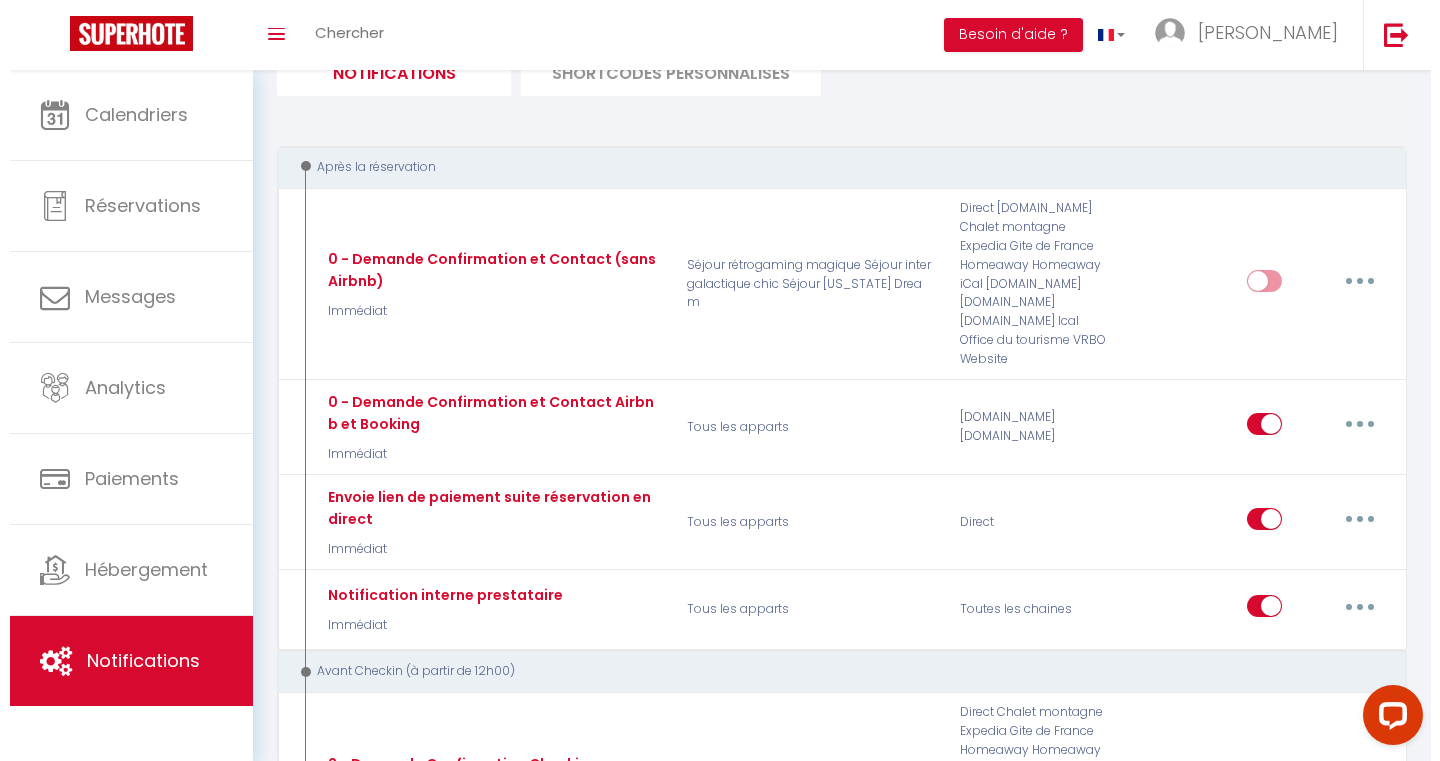 scroll, scrollTop: 162, scrollLeft: 0, axis: vertical 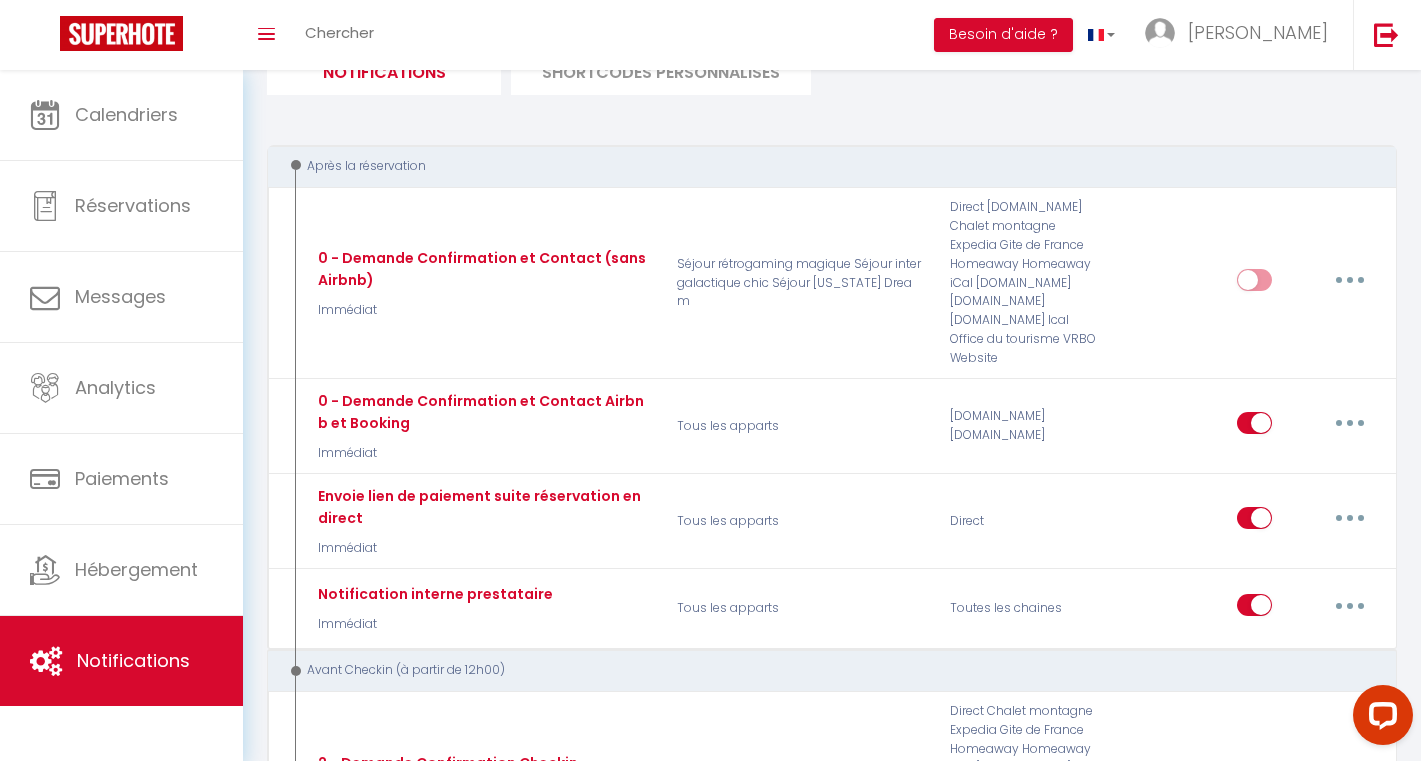 click at bounding box center (1350, 423) 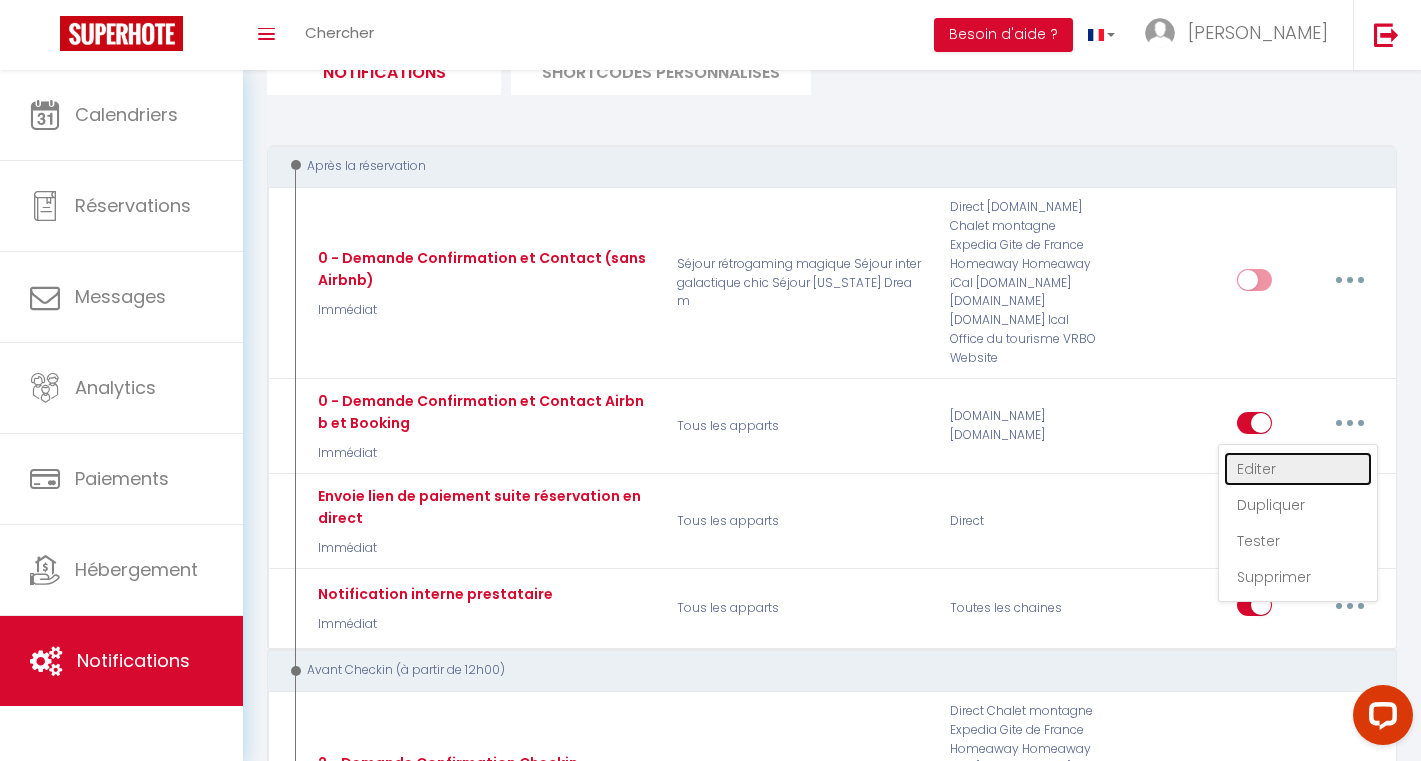 click on "Editer" at bounding box center [1298, 469] 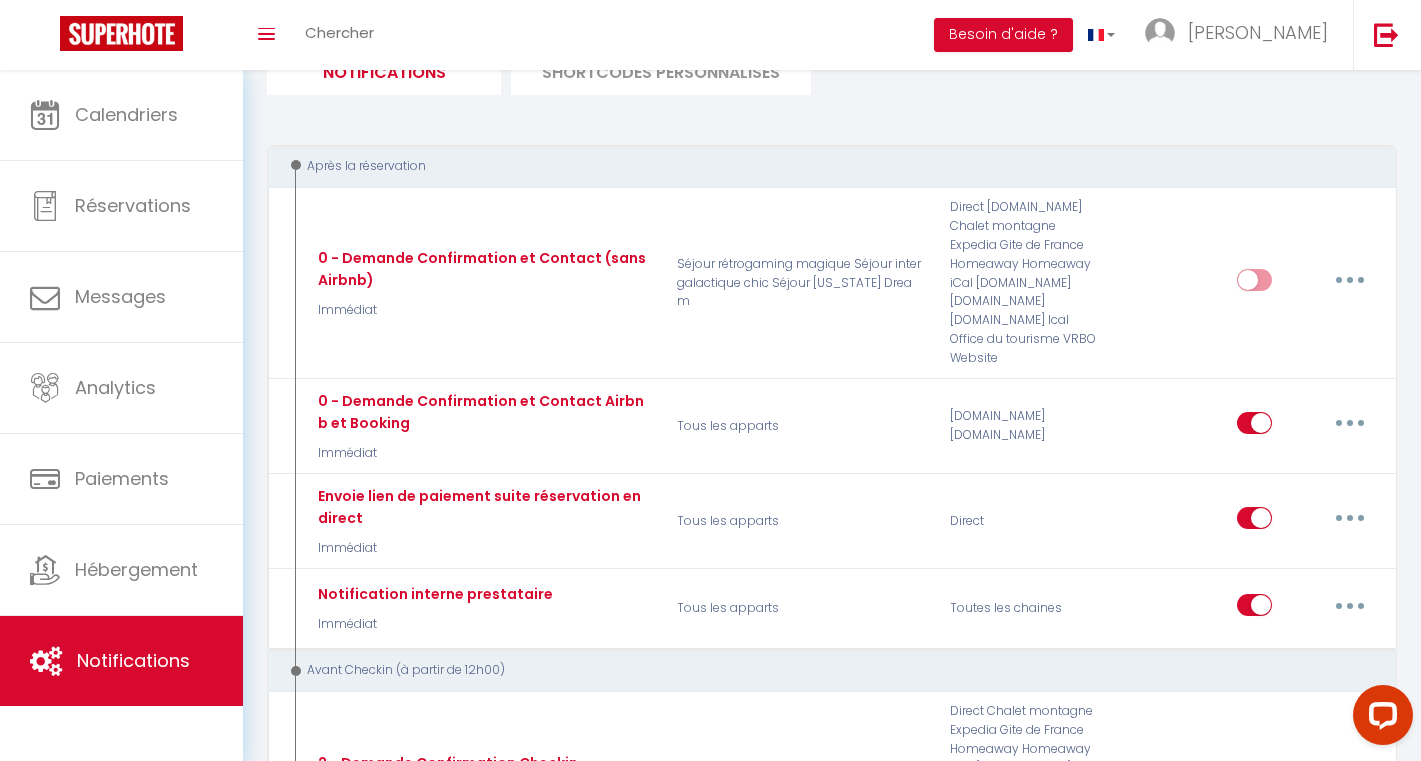 type on "0 - Demande Confirmation et Contact Airbnb et Booking" 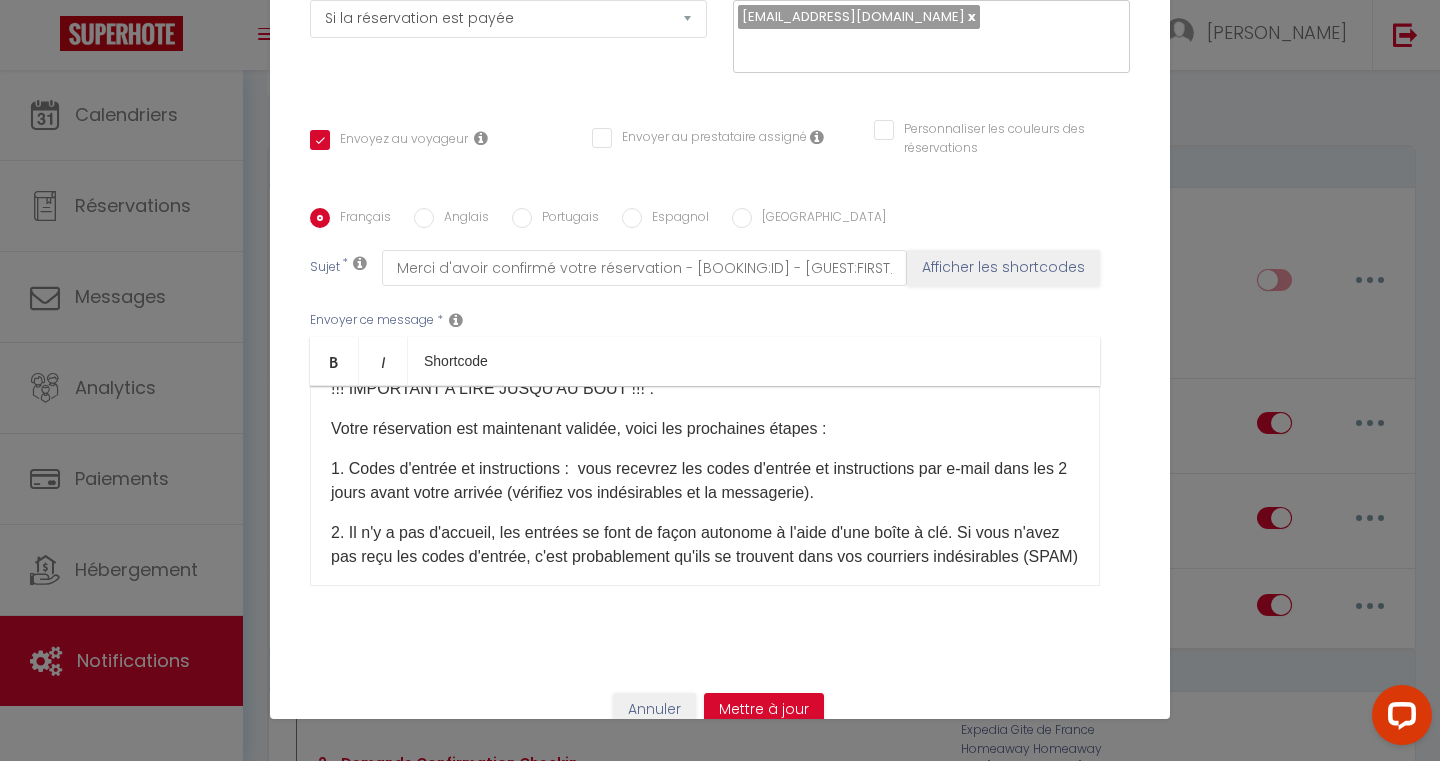 scroll, scrollTop: 169, scrollLeft: 0, axis: vertical 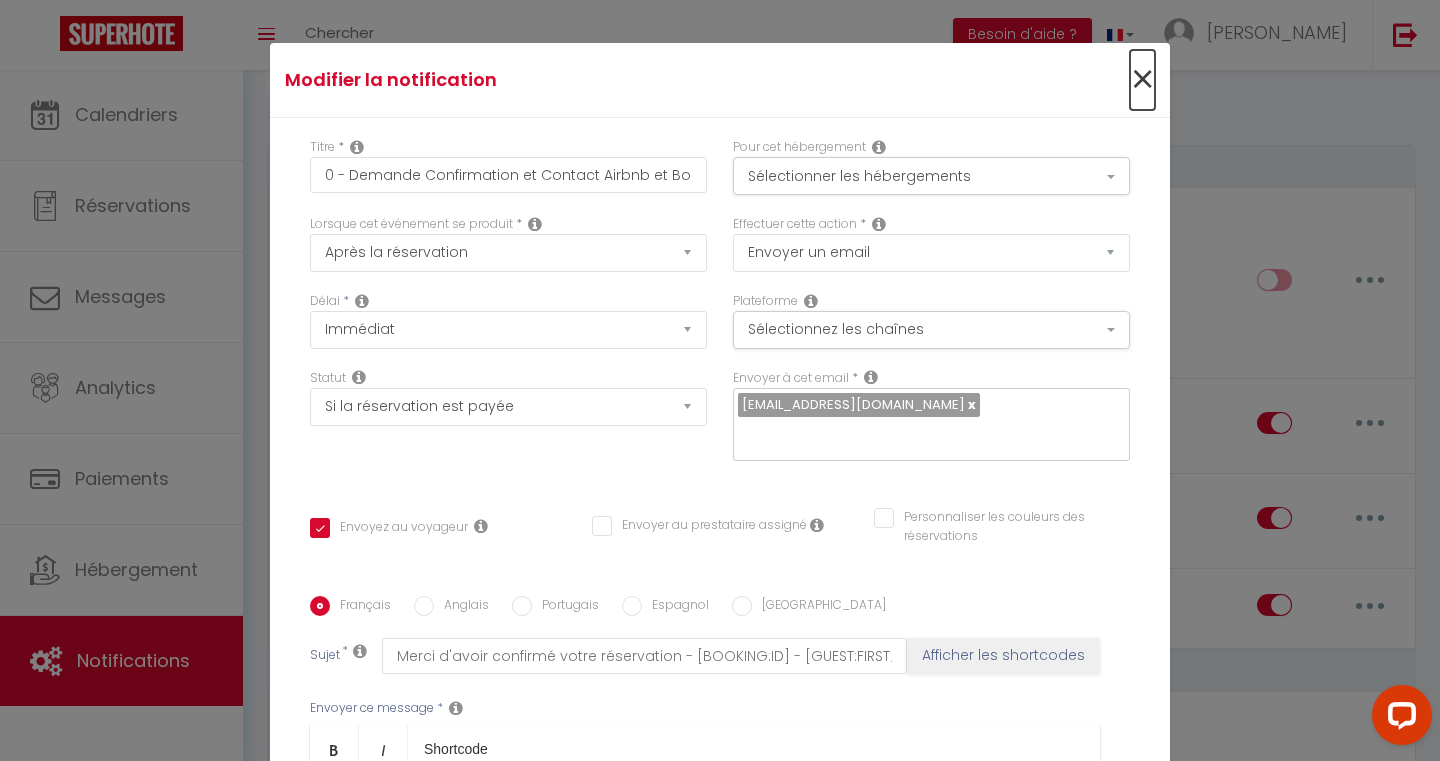 click on "×" at bounding box center (1142, 80) 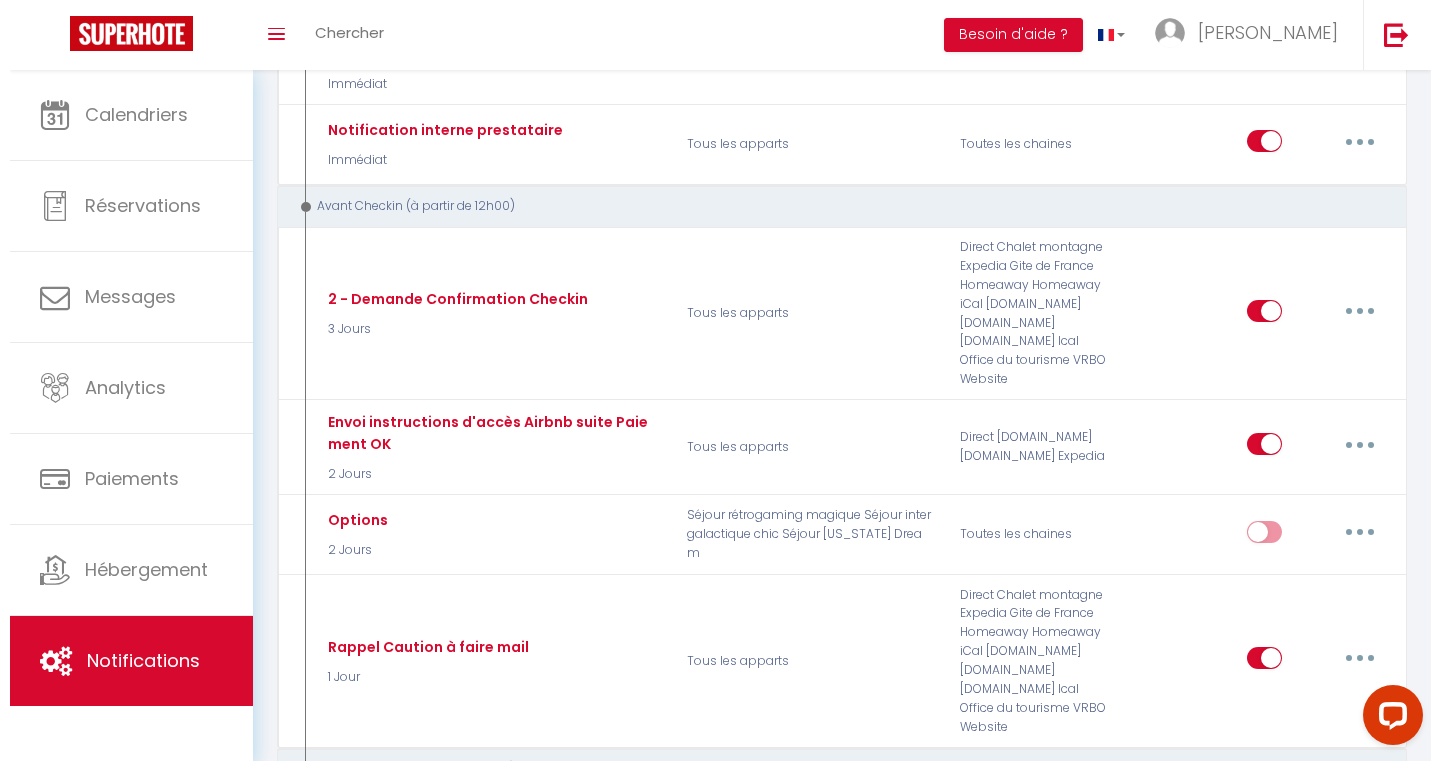 scroll, scrollTop: 655, scrollLeft: 0, axis: vertical 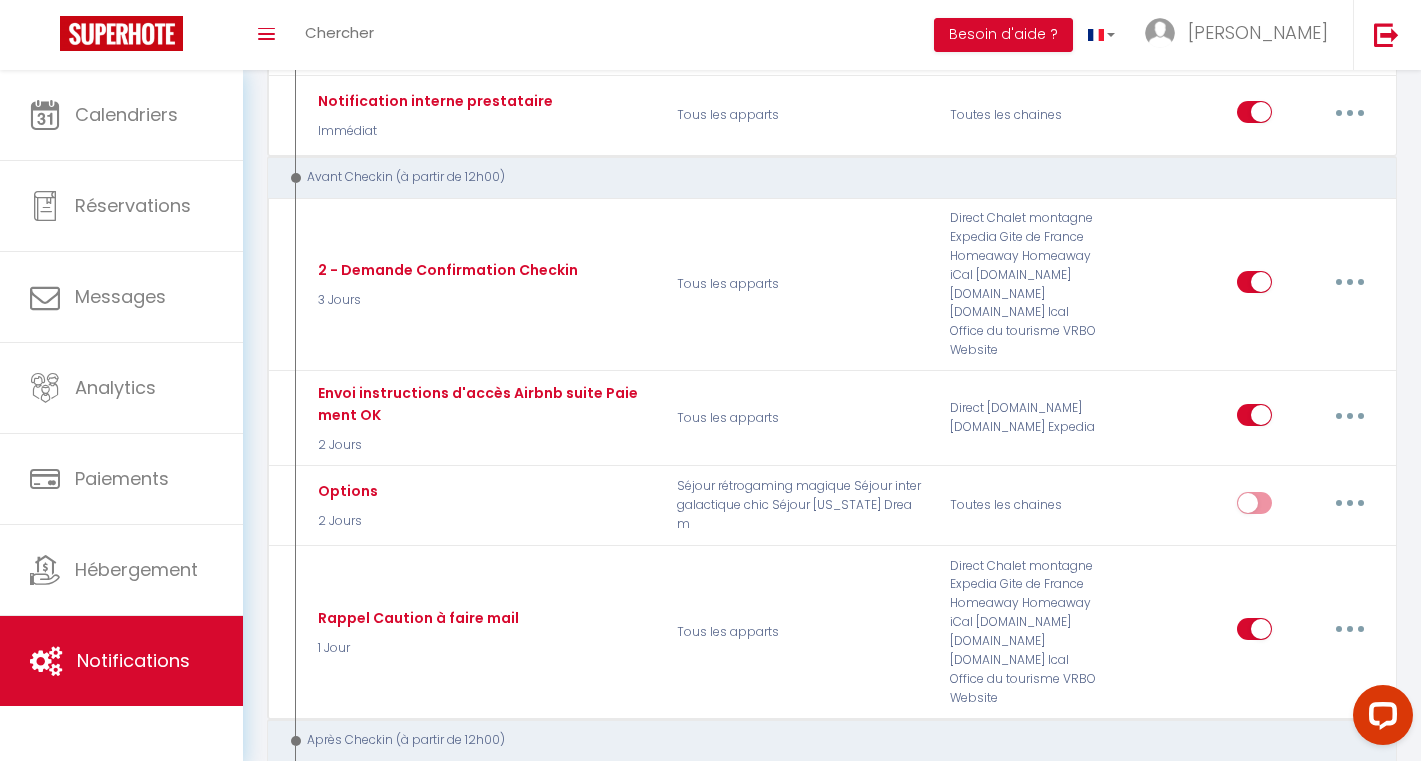 click at bounding box center [1350, 415] 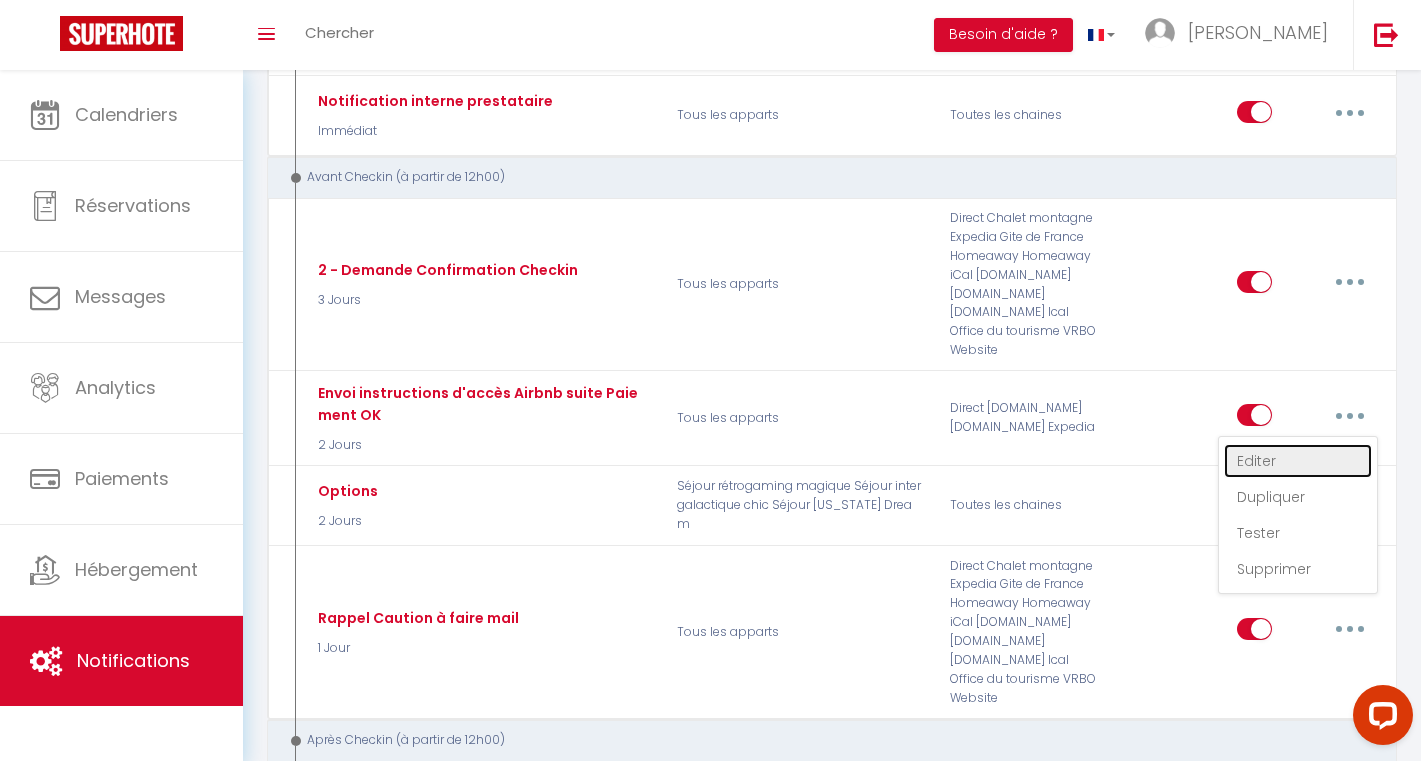 click on "Editer" at bounding box center (1298, 461) 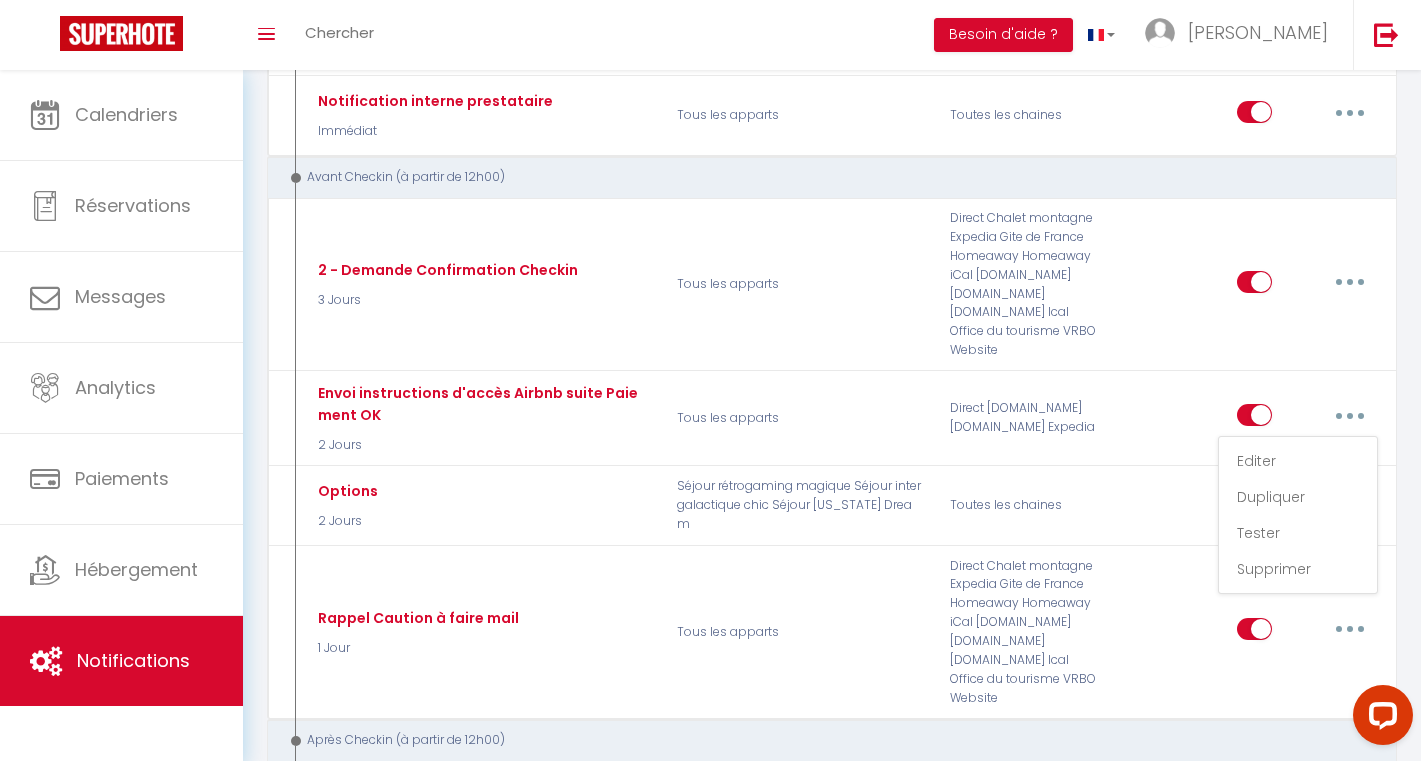 type on "Envoi instructions d'accès Airbnb suite Paiement OK" 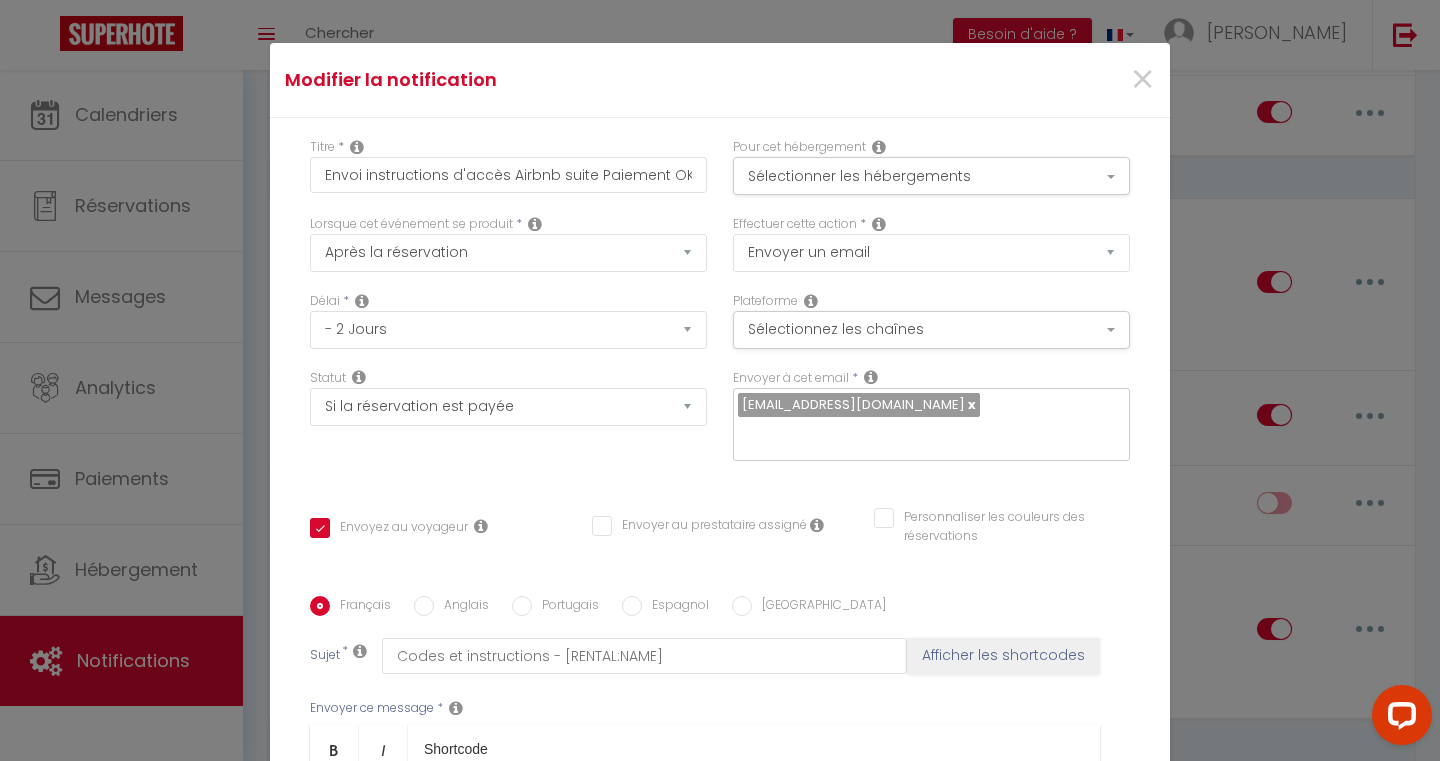scroll, scrollTop: 303, scrollLeft: 0, axis: vertical 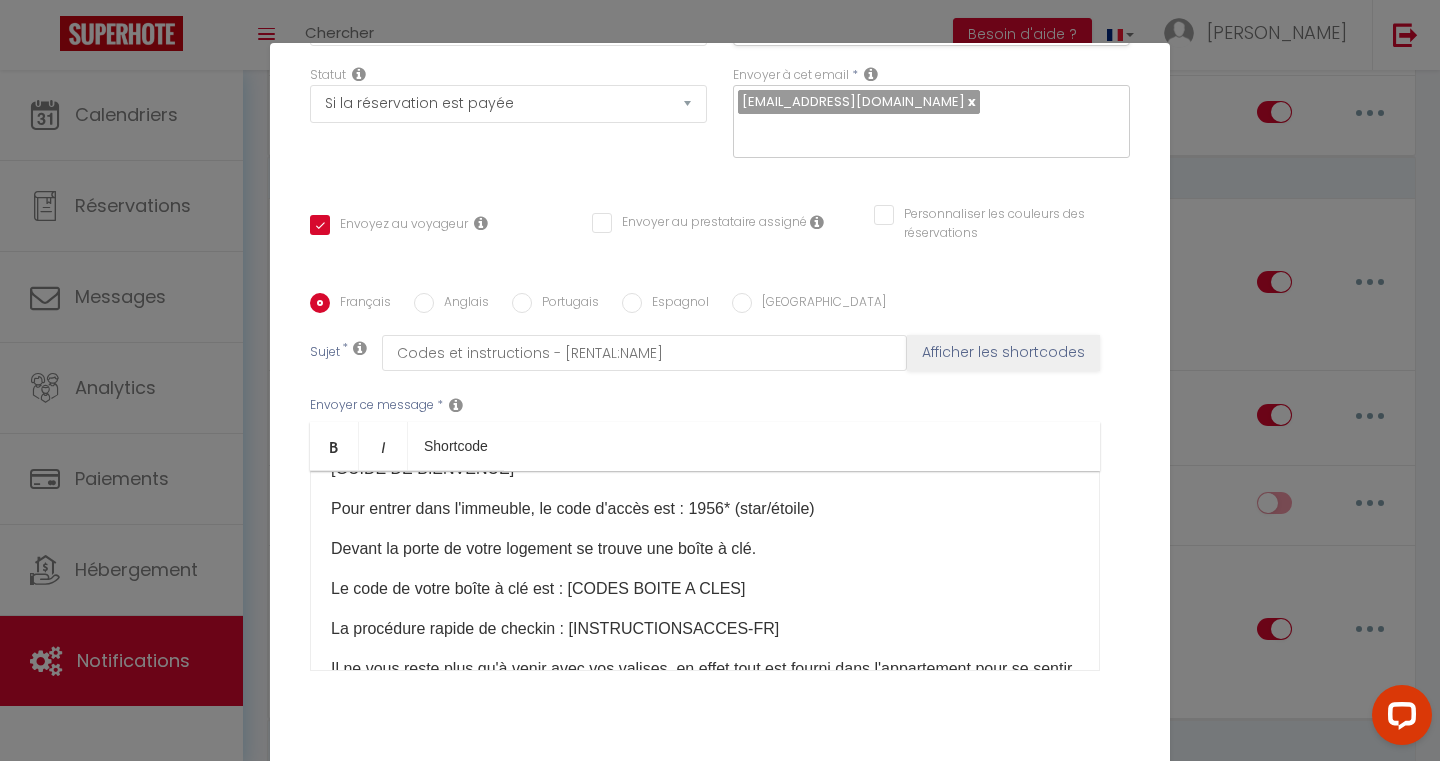 click on "Pour entrer dans l'immeuble, le code d'accès est : 1956* (star/étoile)" at bounding box center (705, 509) 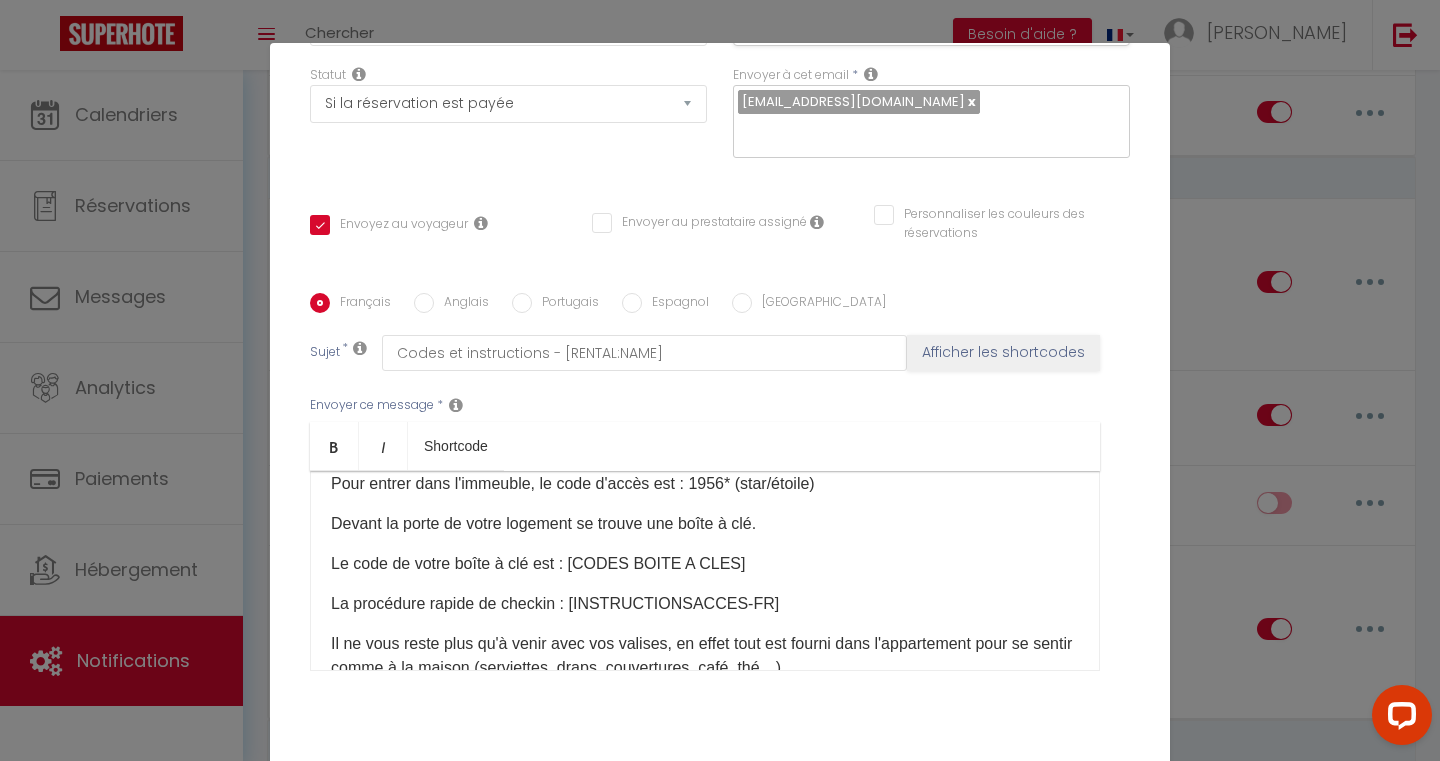 scroll, scrollTop: 277, scrollLeft: 0, axis: vertical 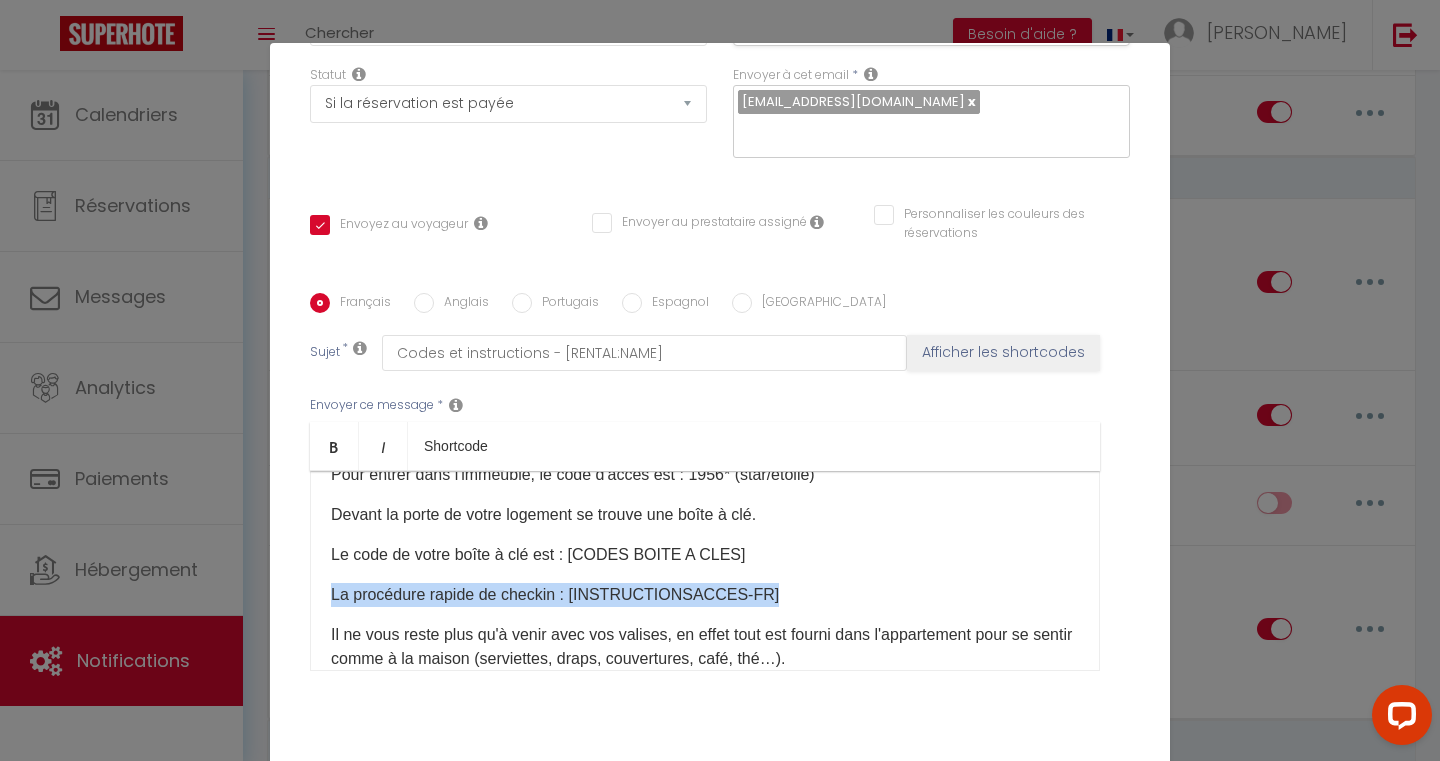 drag, startPoint x: 767, startPoint y: 594, endPoint x: 289, endPoint y: 591, distance: 478.0094 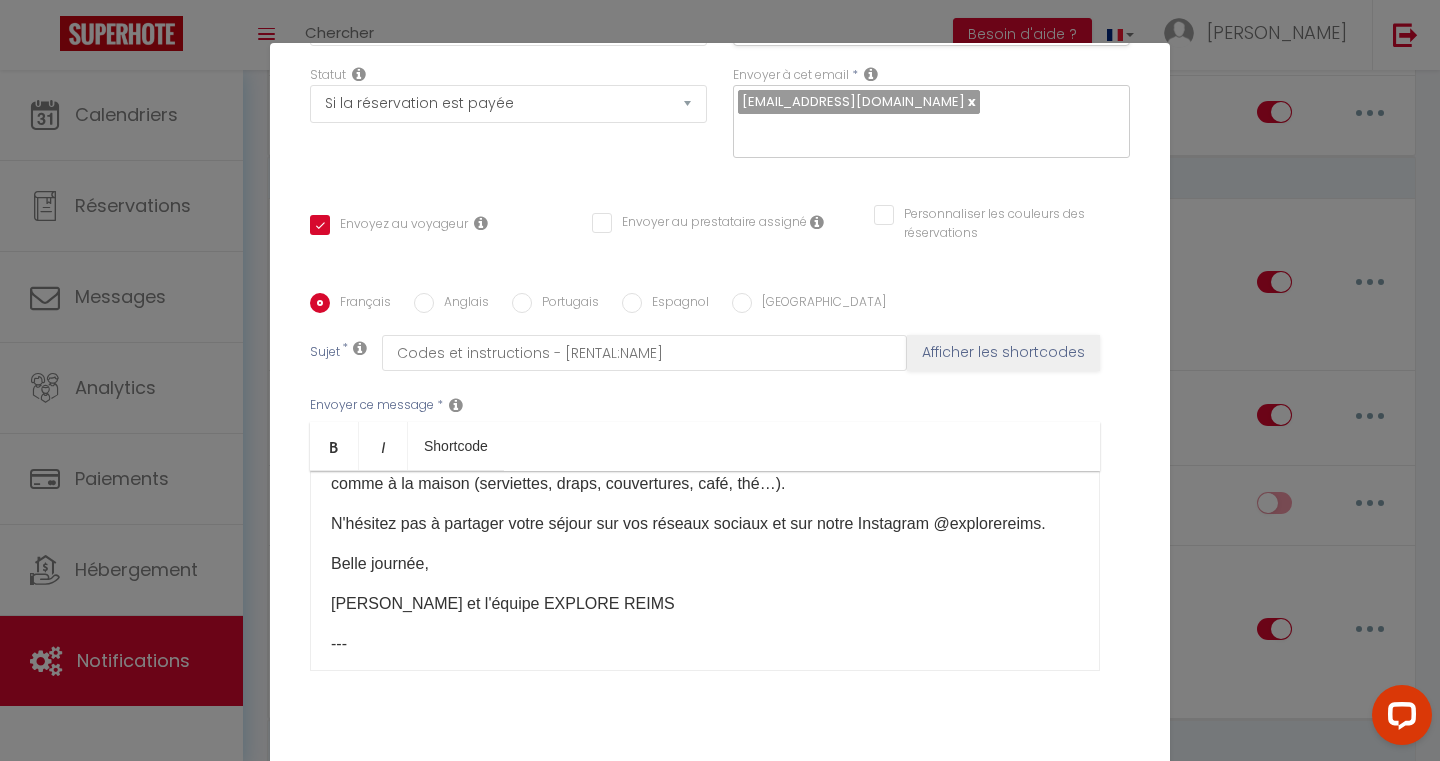scroll, scrollTop: 417, scrollLeft: 0, axis: vertical 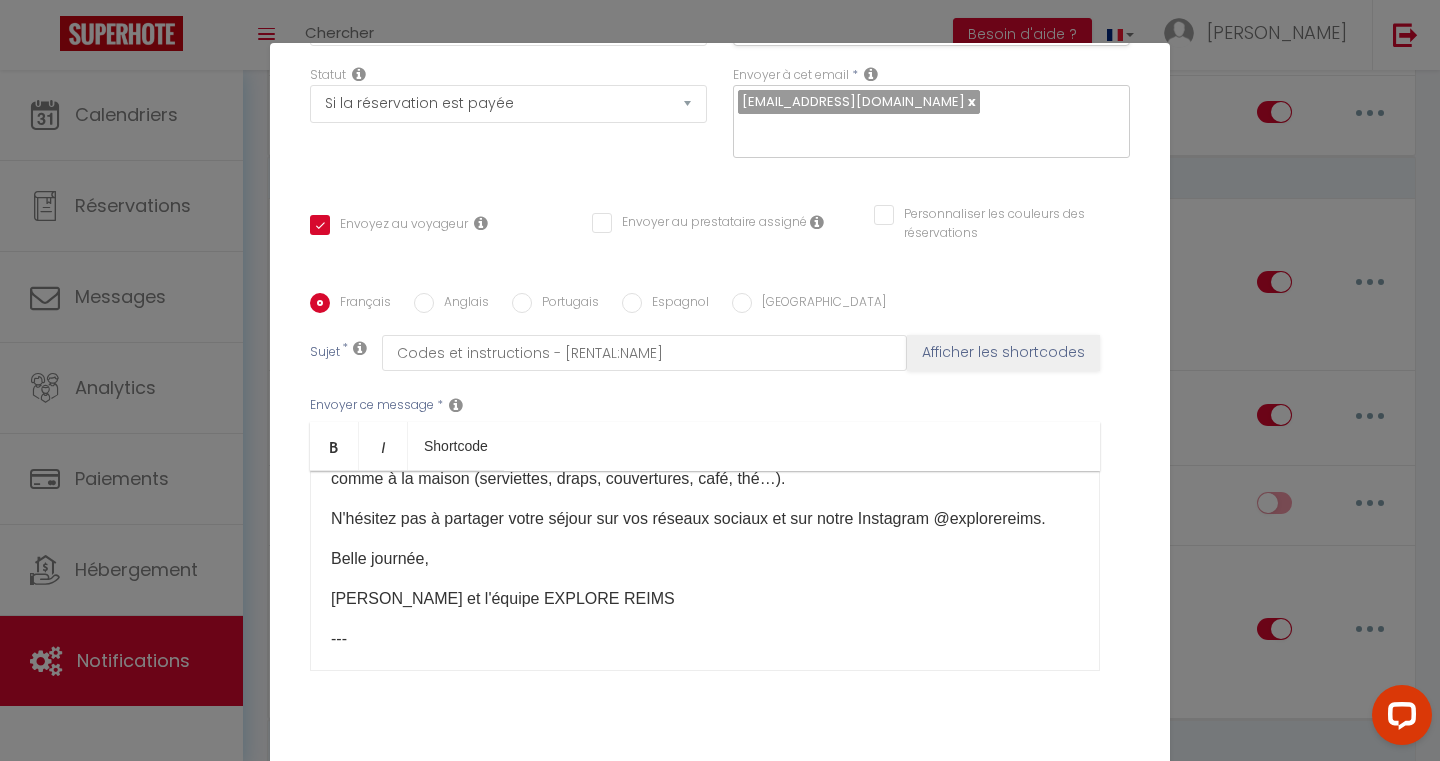 click on "Belle journée," at bounding box center (705, 559) 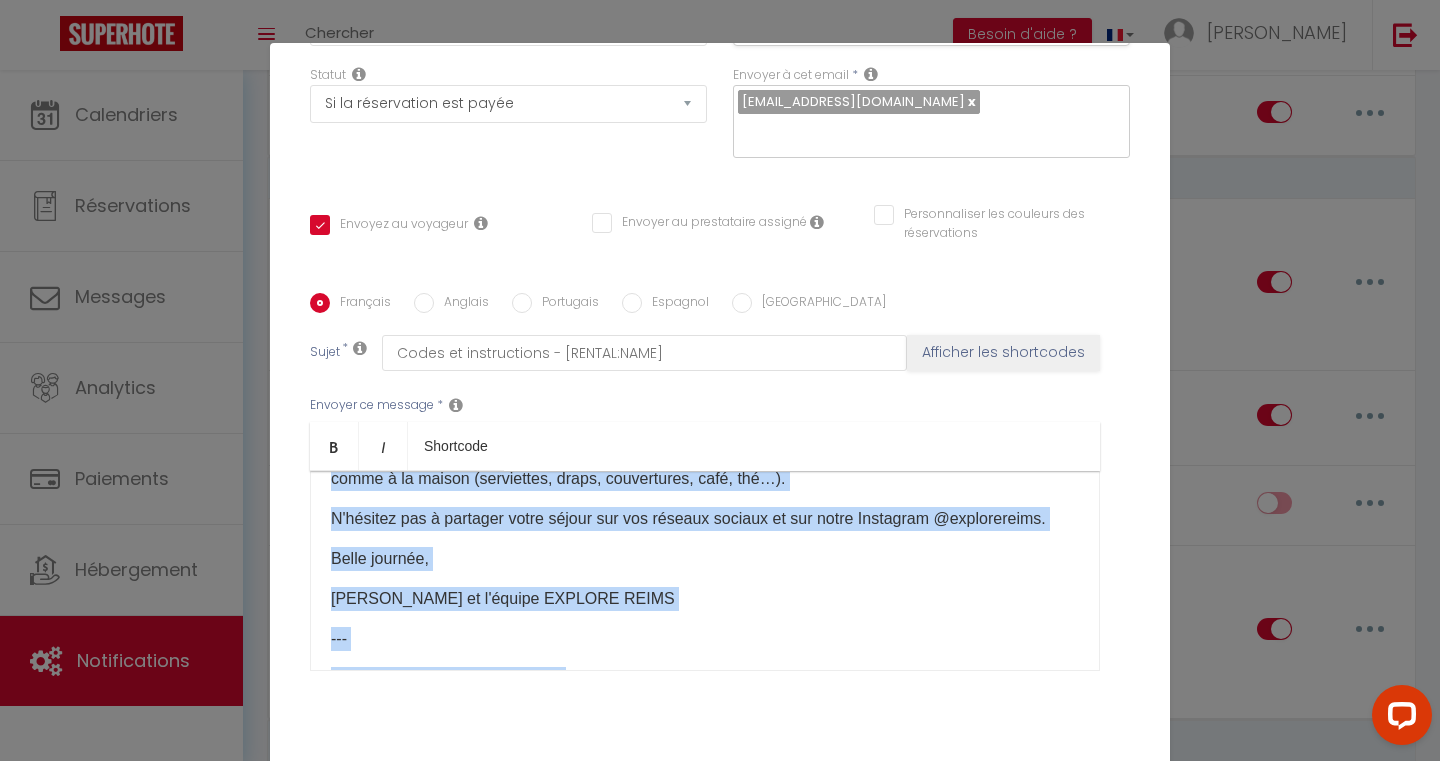copy on "Bonjour [GUEST:FIRST_NAME]​,
L'appartement est situé au [RENTAL:ADDRESS]​ dans la ville de [RENTAL:CITY]​
Explore Reims se réjouit à l'idée de vous accueillir dans l'hébergement [RENTAL:NAME]​​​​.​ La réservation est définitivement validée. Voici le lien de téléchargement de votre facture : [INVOICE:LINK]​​
Voici la procédure détaillée pour votre arrivée à partir de 16h00  :
Voici votre guide de bienvenue avec les instructions pour trouver la boîte à clé et accéder au logement : [GUIDE DE BIENVENUE]​ Pour entrer dans l'immeuble, le code d'accès est : 1956* (star/étoile) Devant la porte de votre logement se trouve une boîte à clé.  Le code de votre boîte à clé est : [CODES BOITE A CLES]​
Il ne vous reste plus qu'à venir avec vos valises, en effet tout est fourni dans l'appartement pour se sentir comme à la maison (serviettes, draps, couvertures, café, thé…).
N'hésitez pas à partager votre séjour sur vos réseaux sociaux et sur notre Instagram @explorereims.
Belle journée,
Adam et l'équipe ..." 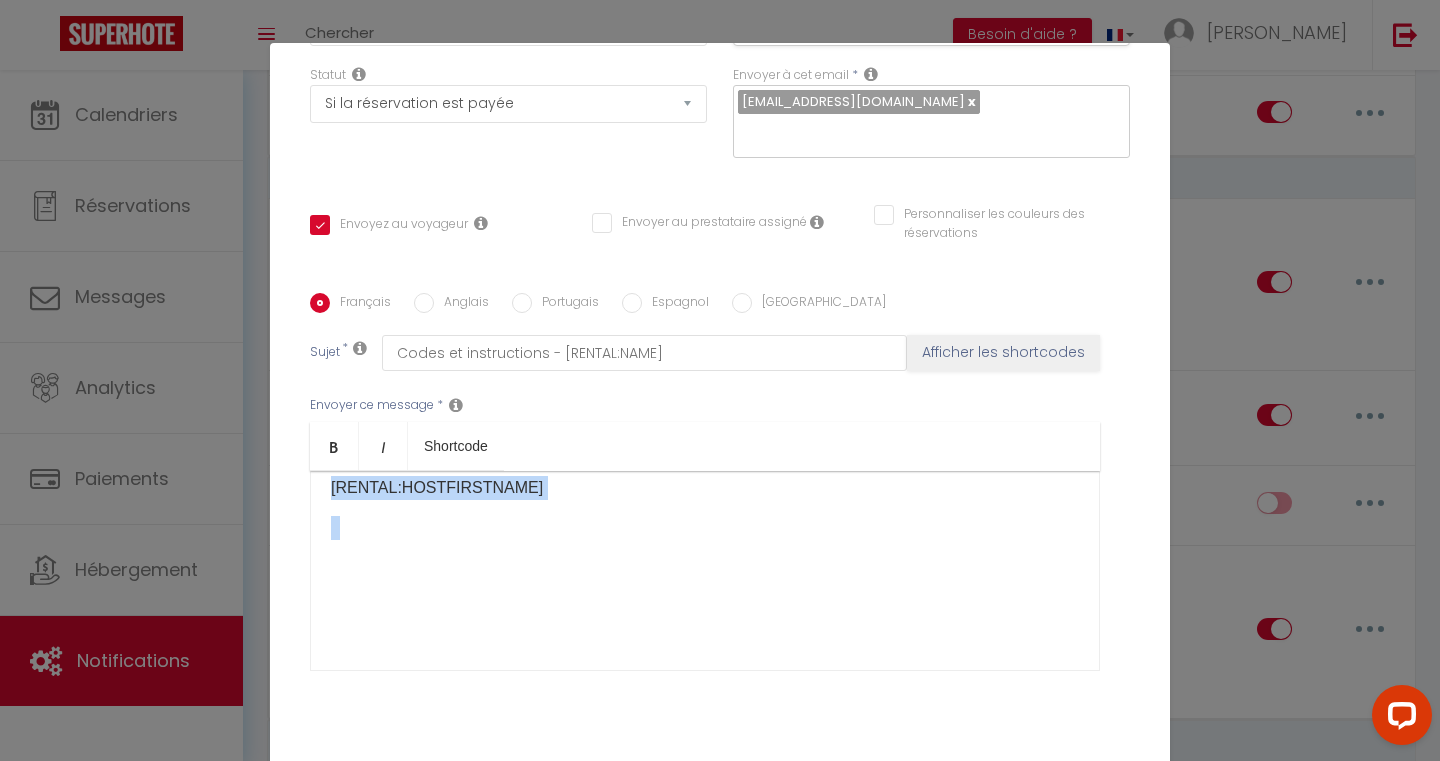 scroll, scrollTop: 1342, scrollLeft: 0, axis: vertical 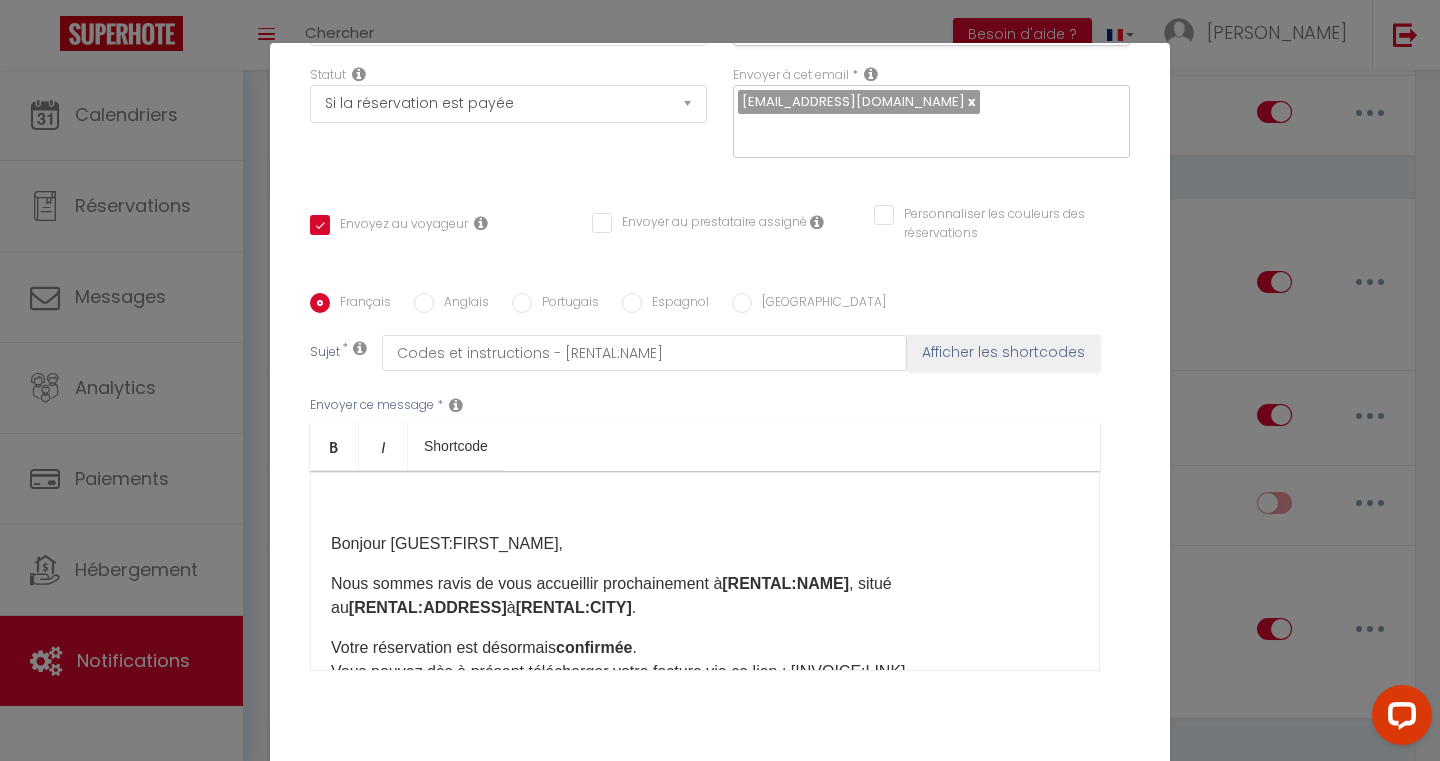 click on "Bonjour [GUEST:FIRST_NAME]," at bounding box center [705, 544] 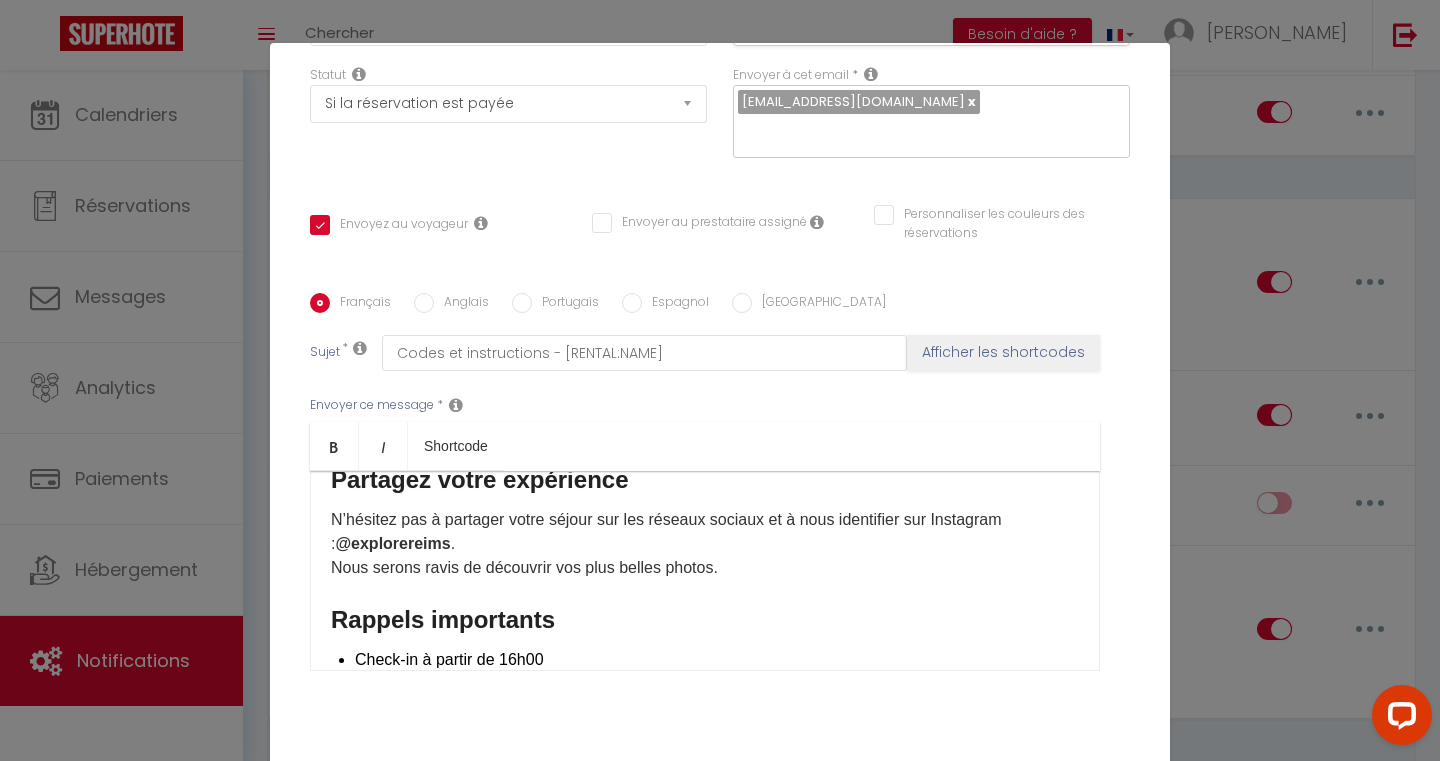 scroll, scrollTop: 1498, scrollLeft: 0, axis: vertical 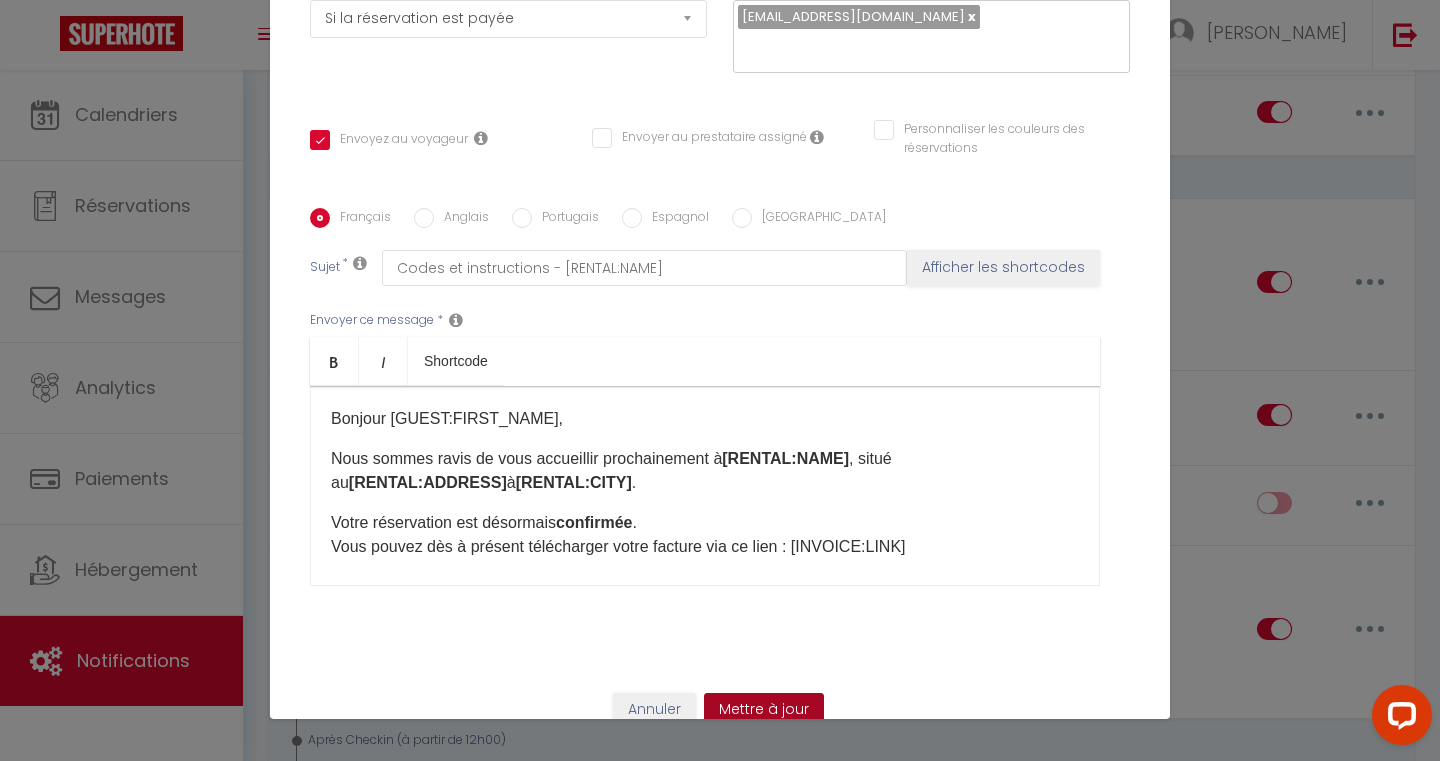 click on "Mettre à jour" at bounding box center [764, 710] 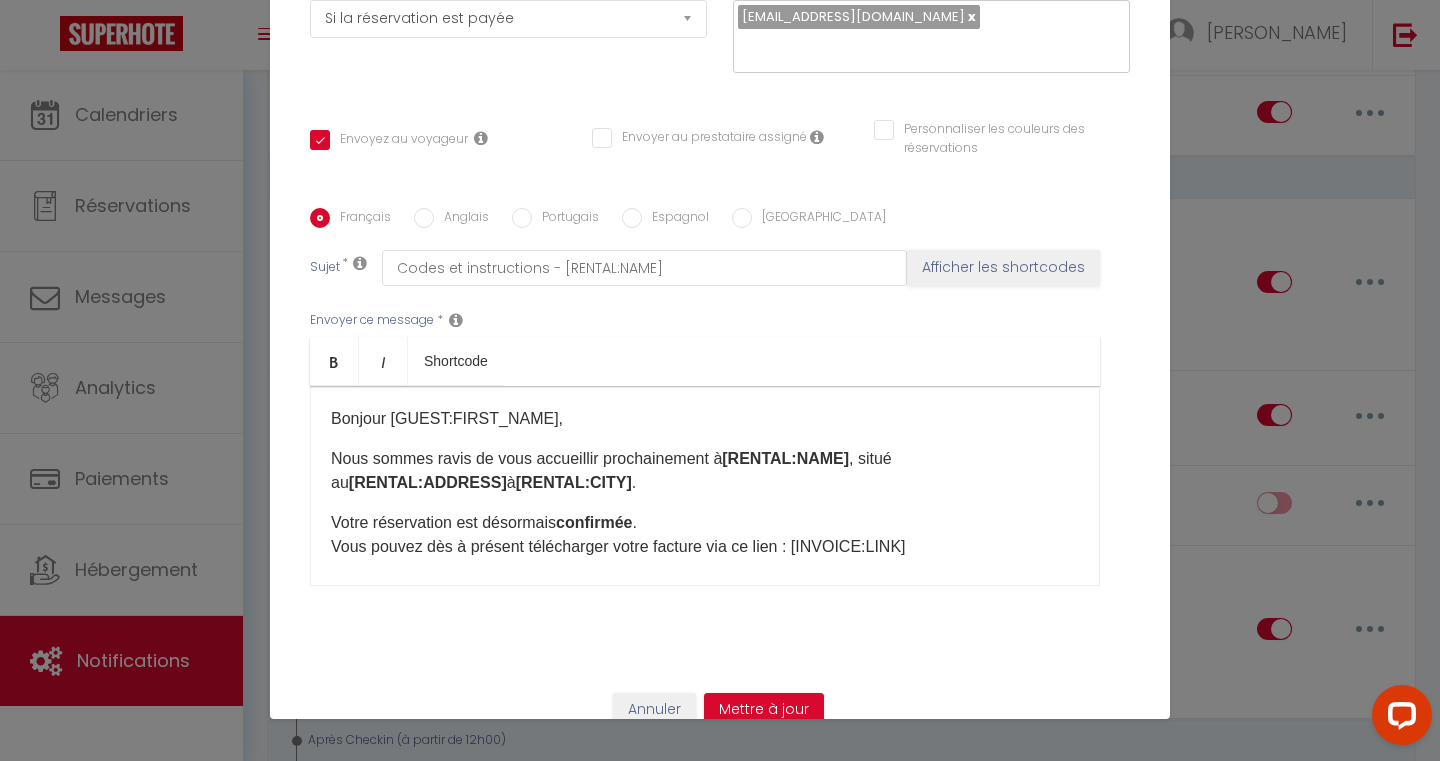 checkbox on "true" 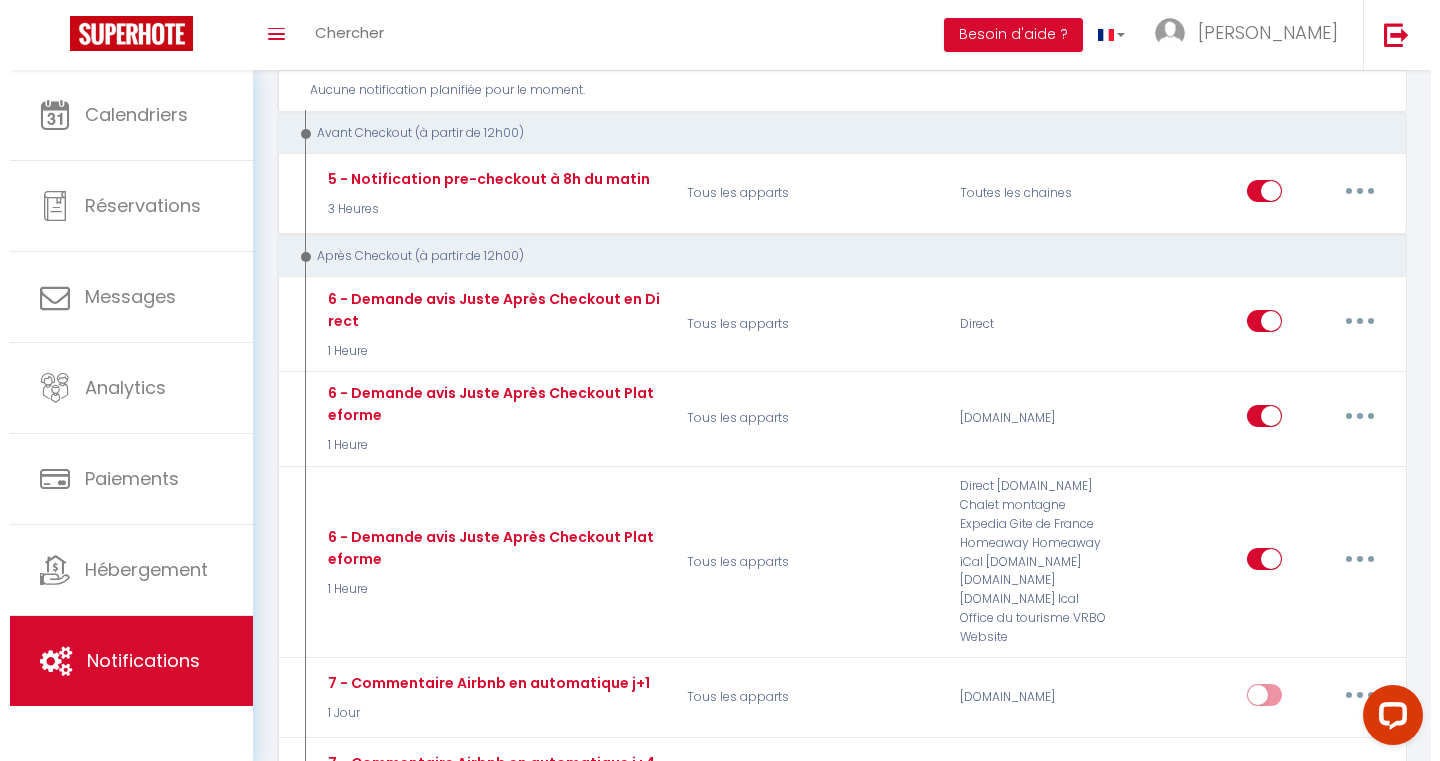 scroll, scrollTop: 1359, scrollLeft: 0, axis: vertical 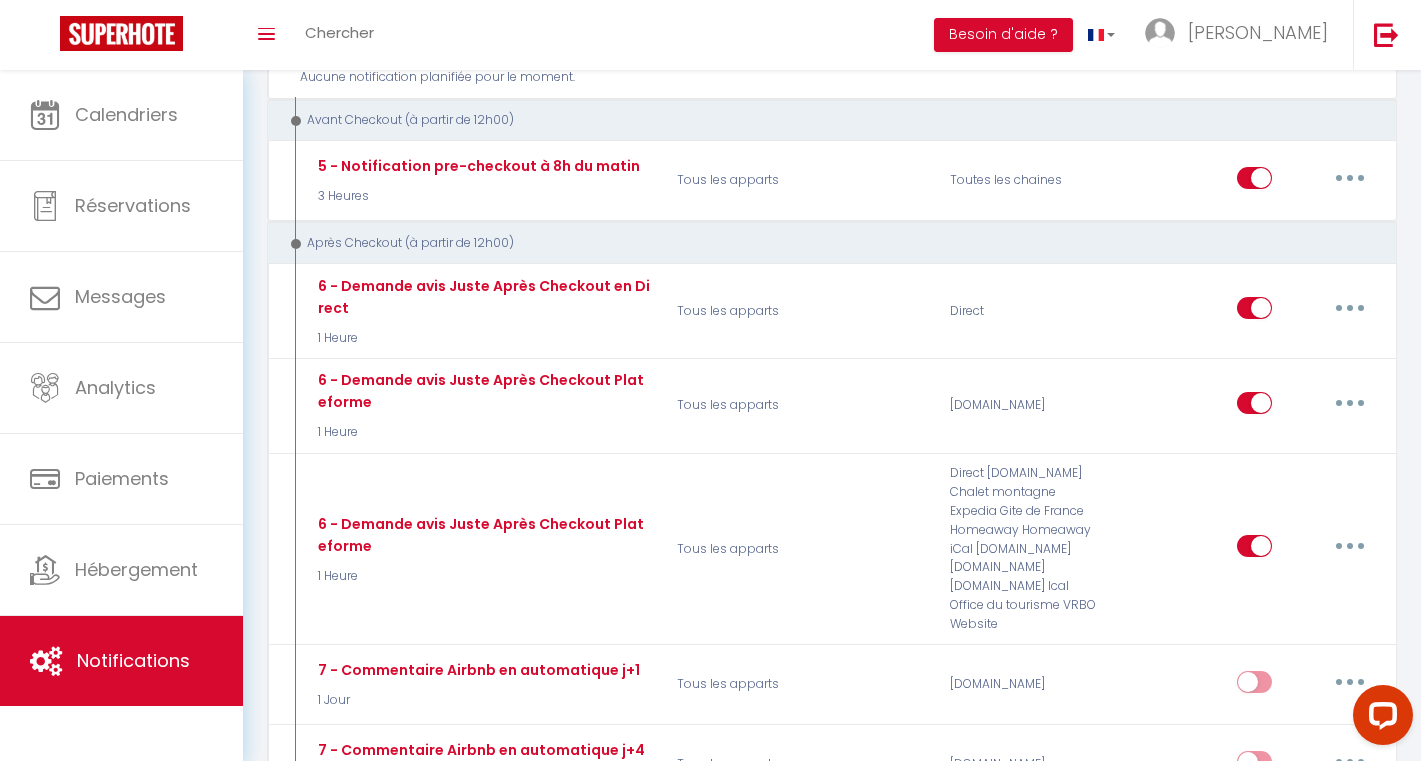 click at bounding box center [1350, 546] 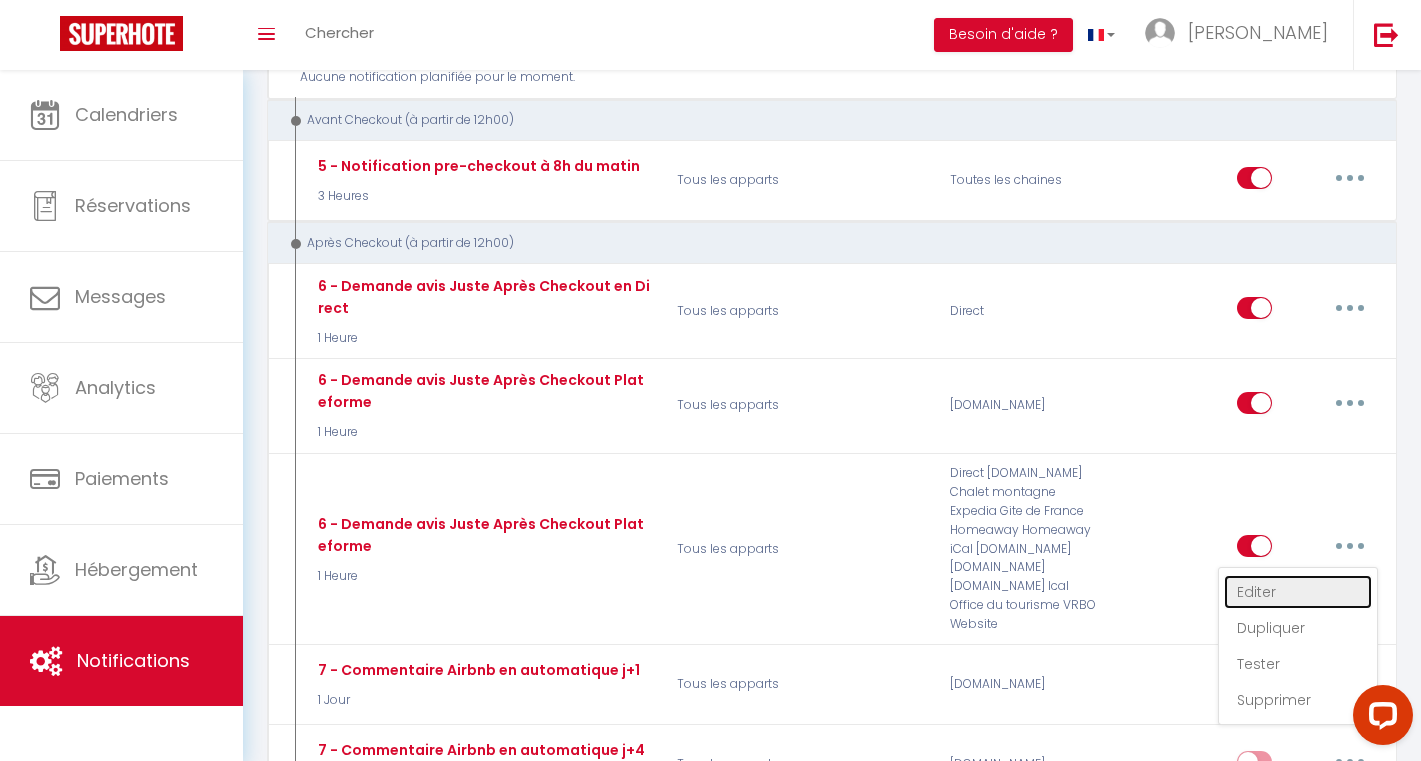 click on "Editer" at bounding box center (1298, 592) 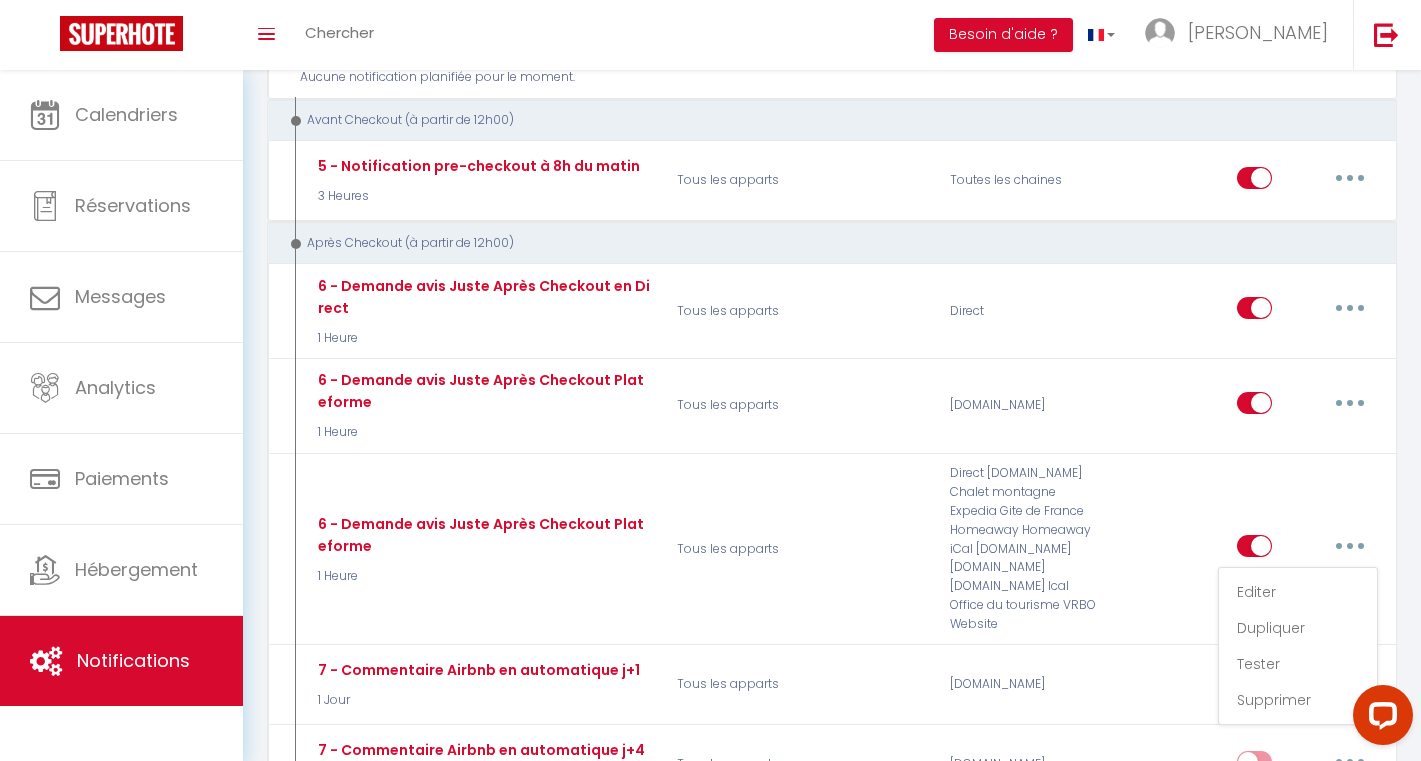 type on "6 - Demande avis Juste Après Checkout Plateforme" 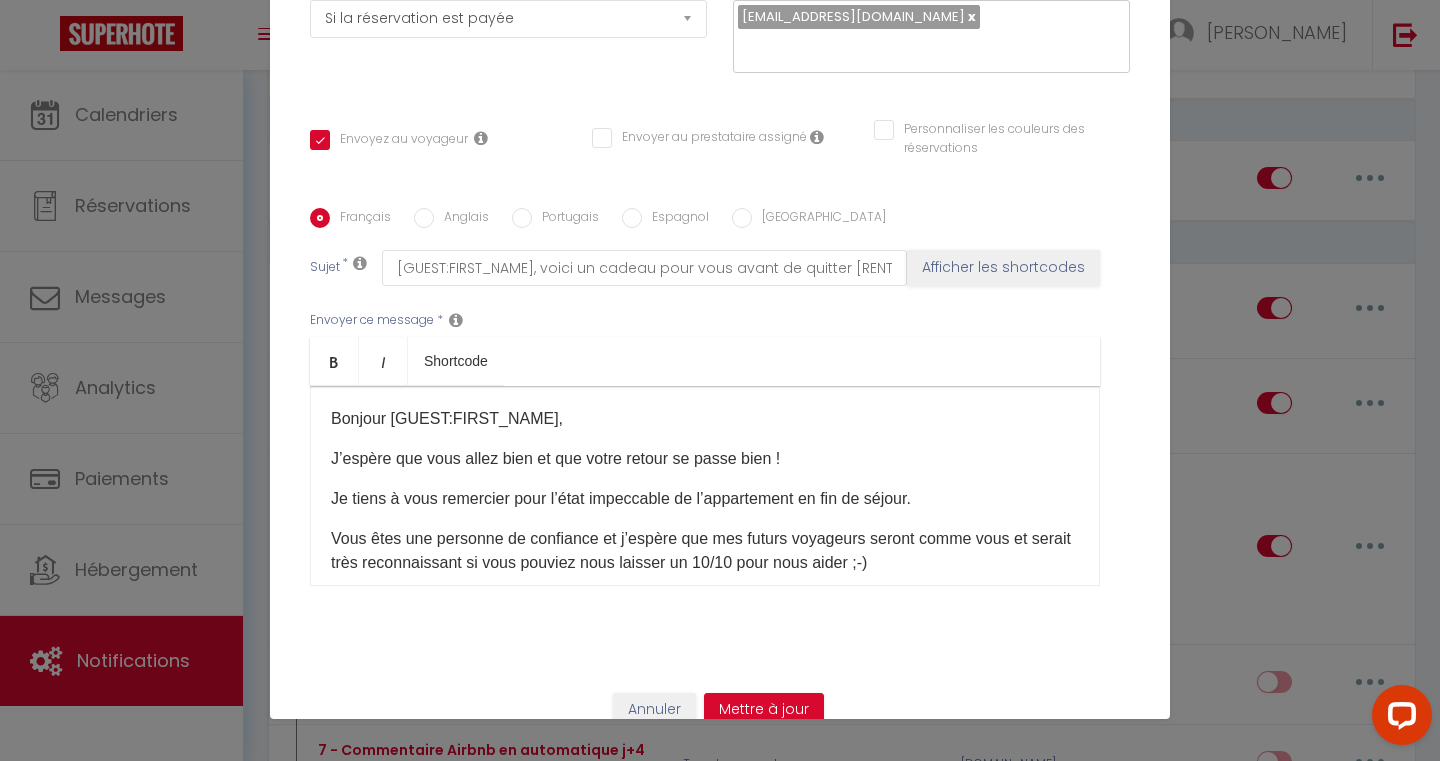 click on "Vous êtes une personne de confiance et j’espère que mes futurs voyageurs seront comme vous et serait très reconnaissant si vous pouviez nous laisser un 10/10 pour nous aider ;-)" at bounding box center (705, 551) 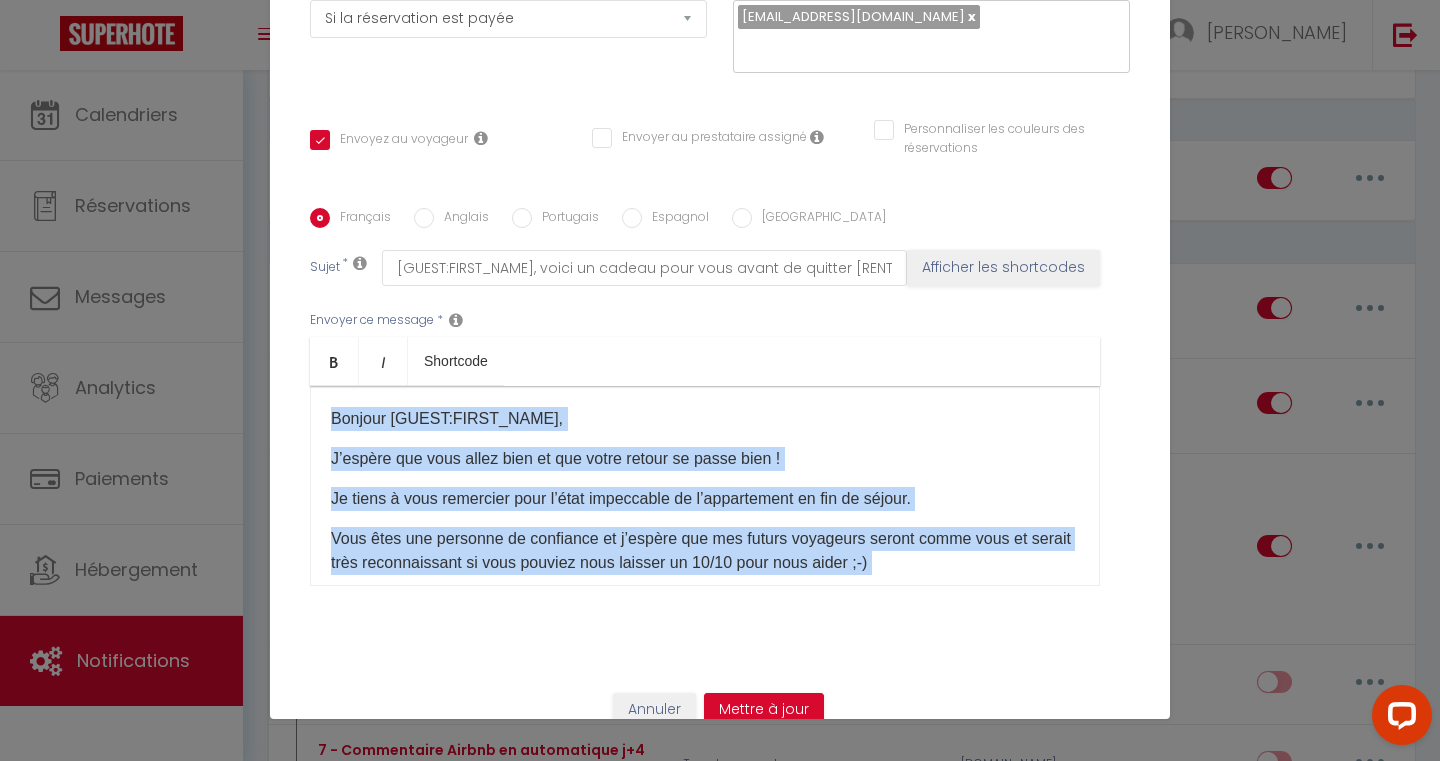 copy on "Bonjour [GUEST:FIRST_NAME],
J’espère que vous allez bien et que votre retour se passe bien !
Je tiens à vous remercier pour l’état impeccable de l’appartement en fin de séjour.
Vous êtes une personne de confiance et j’espère que mes futurs voyageurs seront comme vous et serait très reconnaissant si vous pouviez nous laisser un 10/10 pour nous aider ;-)
N'hésitez pas à me faire signe lors de votre prochain passage à [RENTAL:CITY].
Merci encore et à la prochaine !
[RENTAL:HOSTFIRSTNAME] [RENTAL:HOSTLASTNAME]" 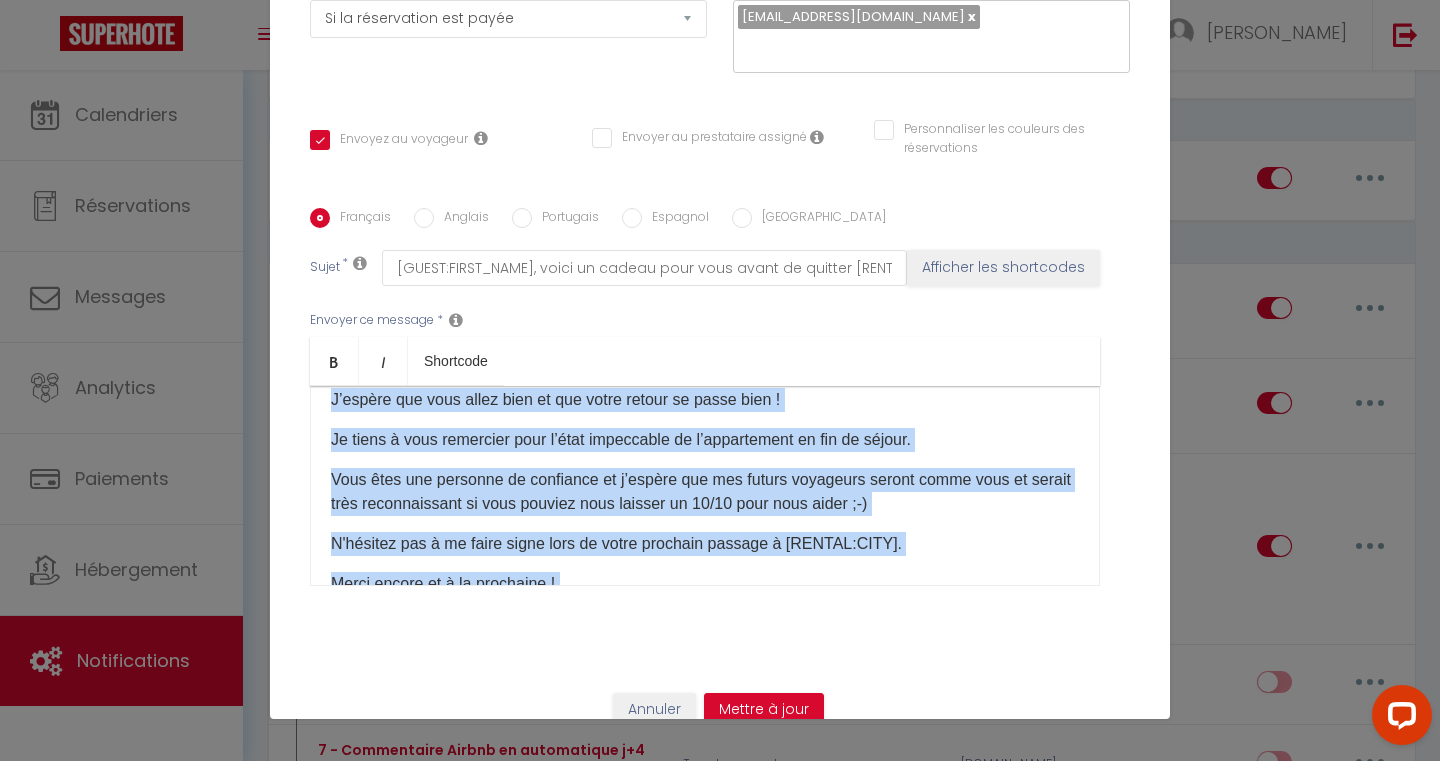 scroll, scrollTop: 0, scrollLeft: 0, axis: both 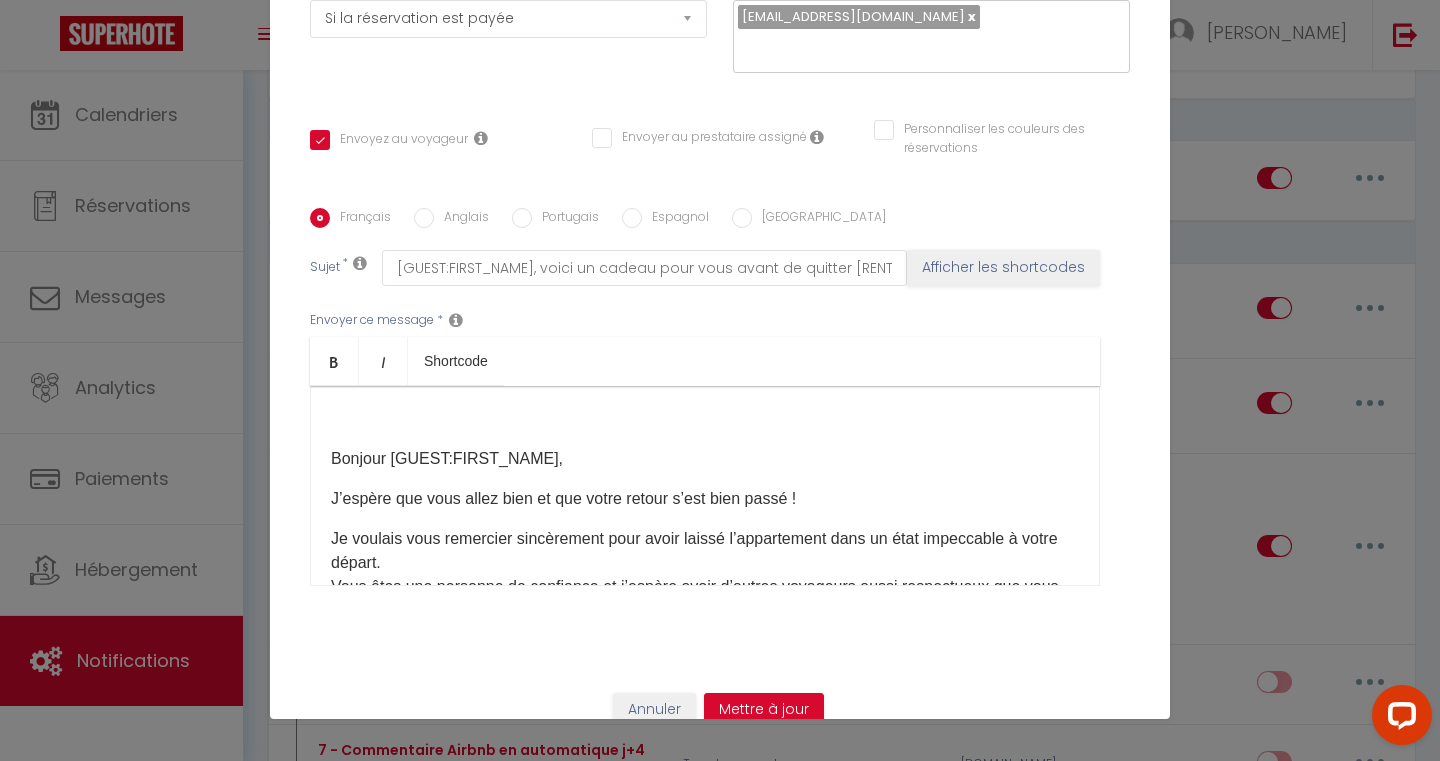 click at bounding box center [705, 419] 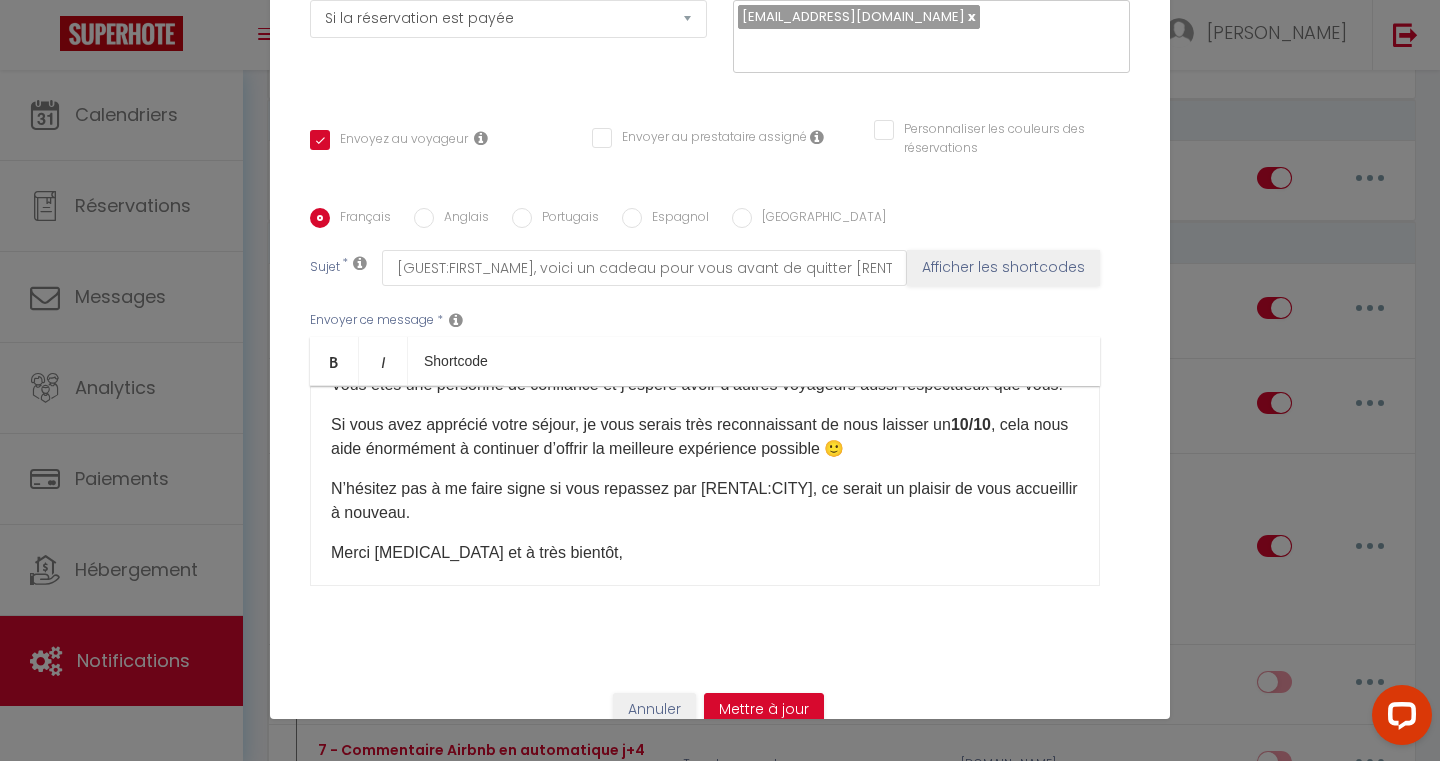 scroll, scrollTop: 165, scrollLeft: 0, axis: vertical 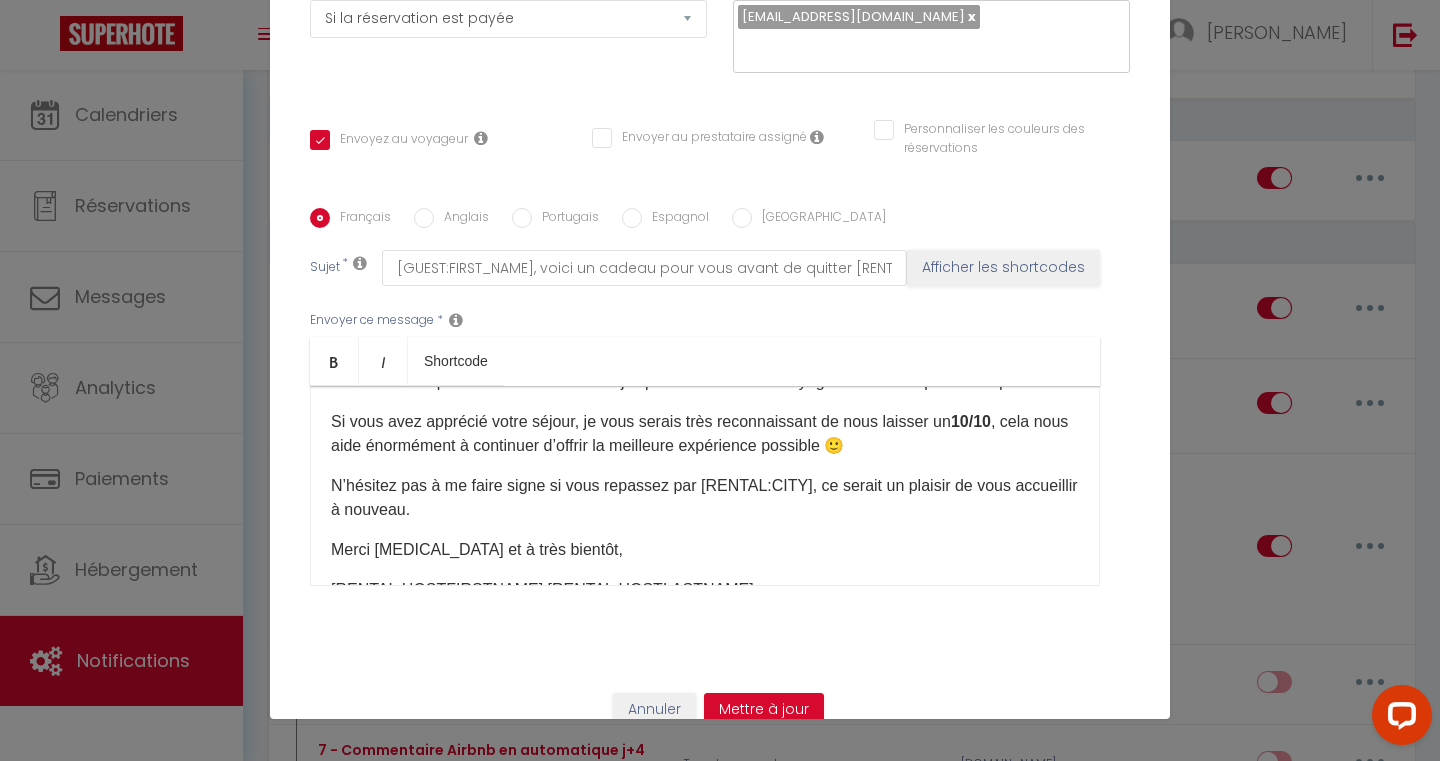 click on "Si vous avez apprécié votre séjour, je vous serais très reconnaissant de nous laisser un  10/10 , cela nous aide énormément à continuer d’offrir la meilleure expérience possible 🙂" at bounding box center [705, 434] 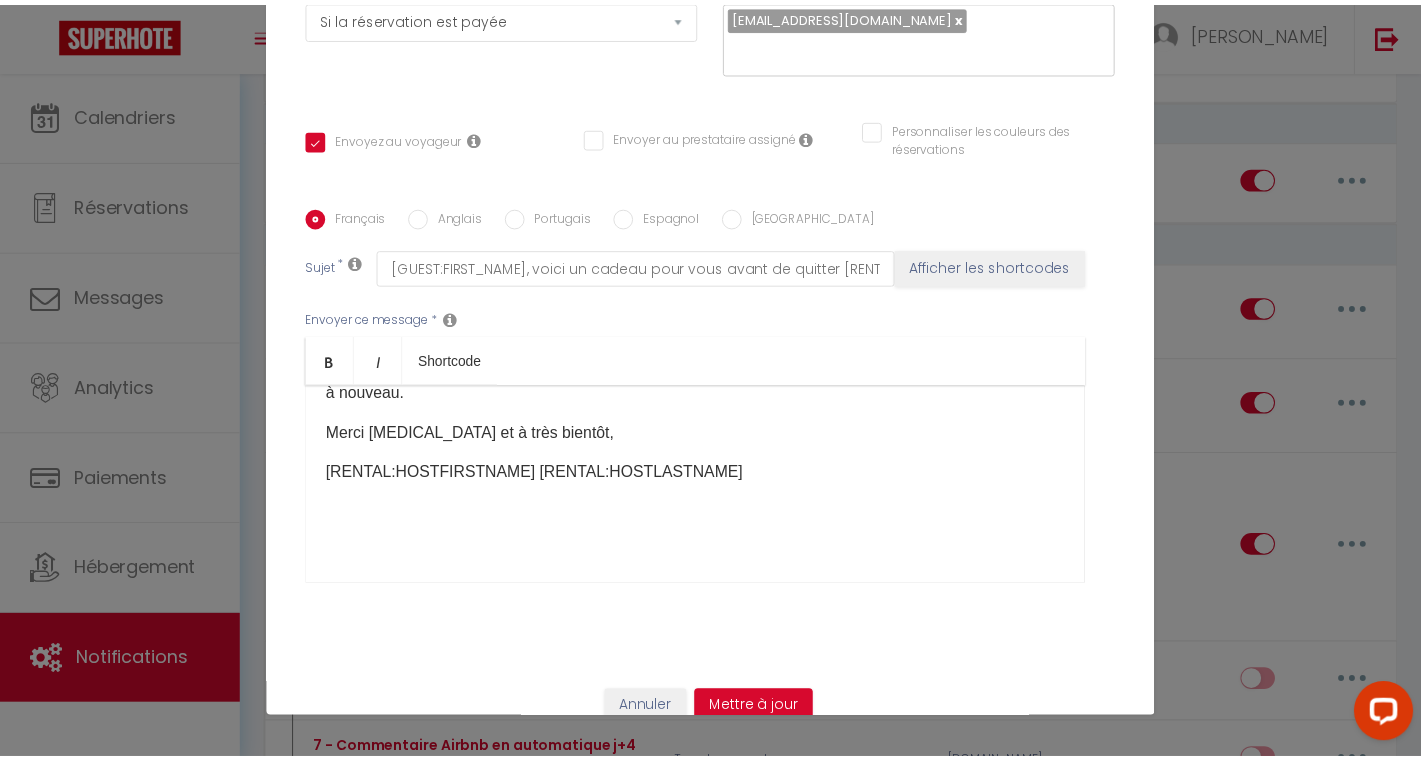 scroll, scrollTop: 310, scrollLeft: 0, axis: vertical 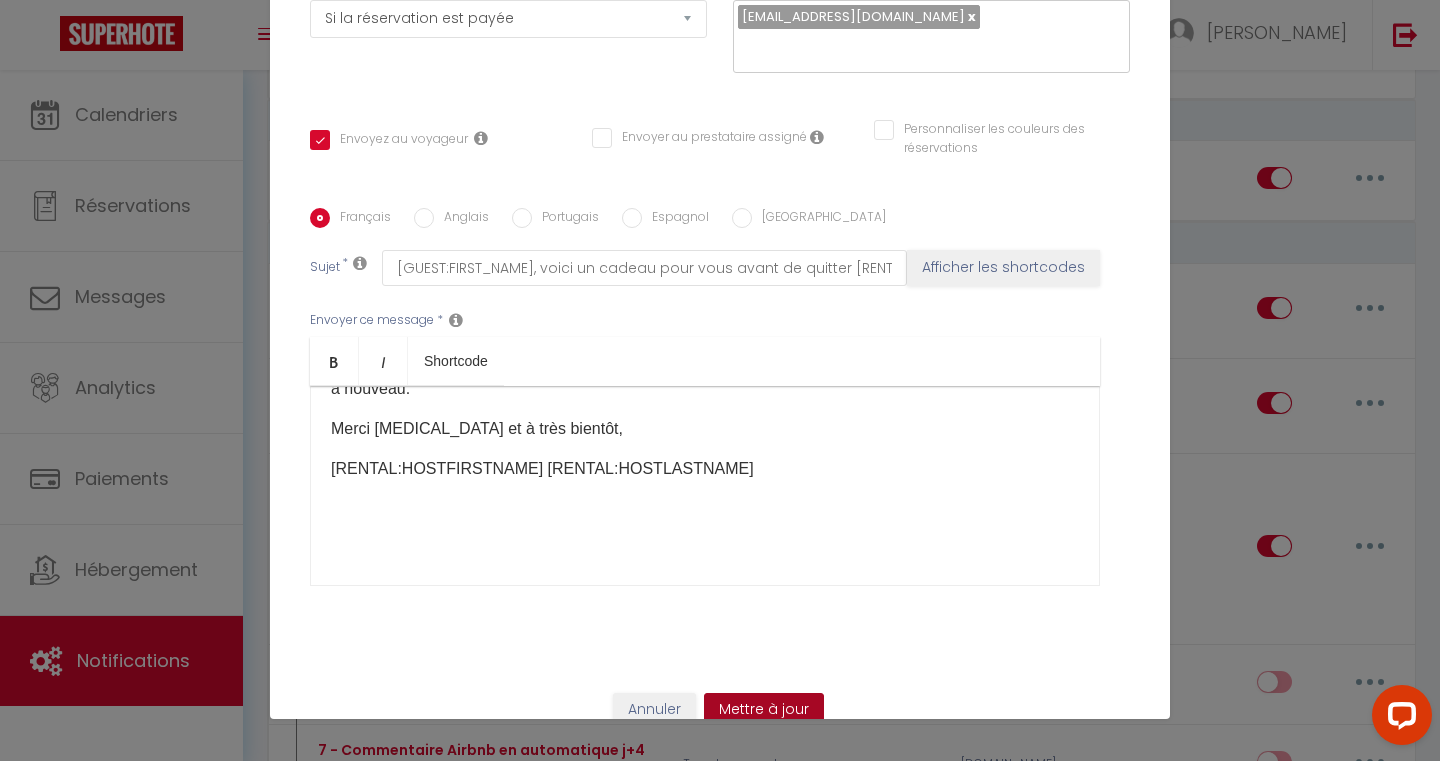 click on "Mettre à jour" at bounding box center [764, 710] 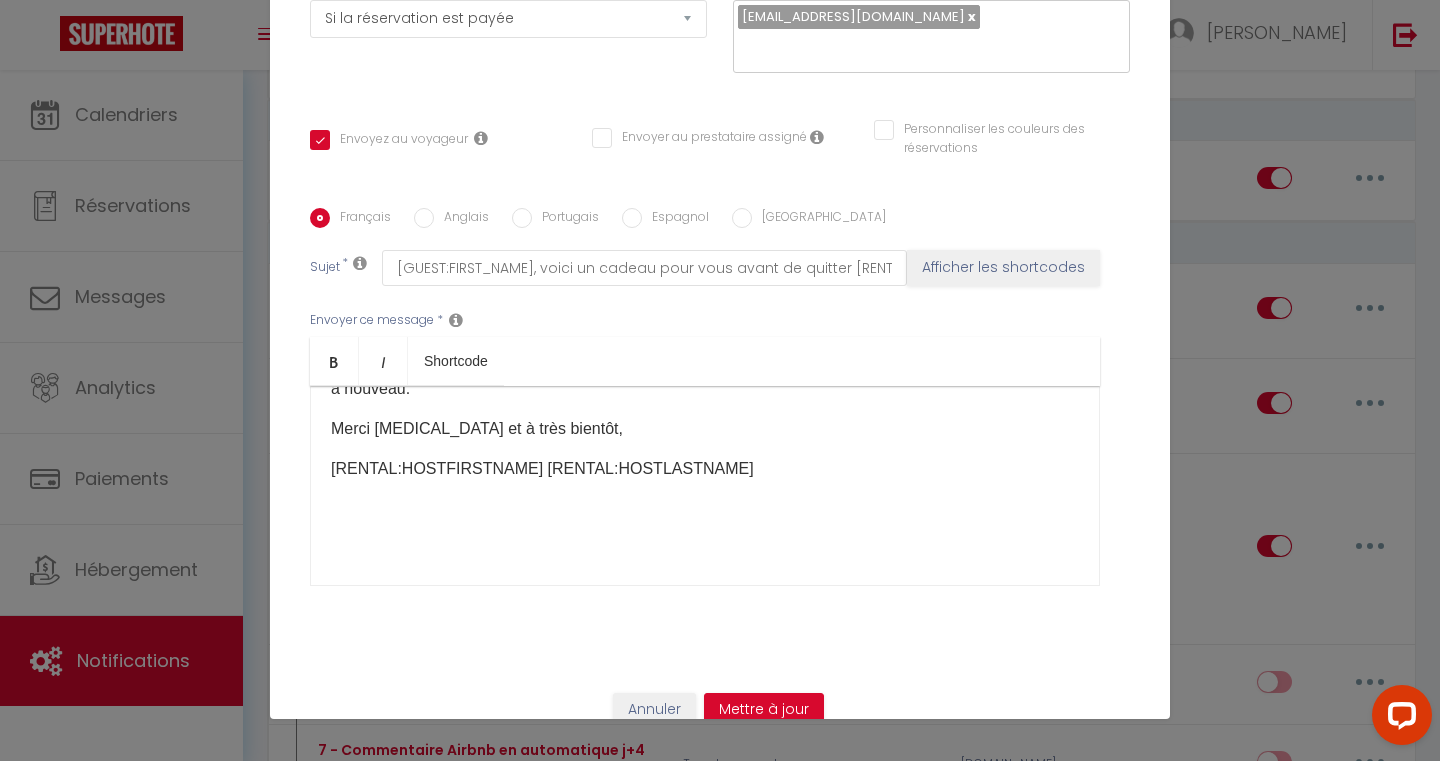 checkbox on "true" 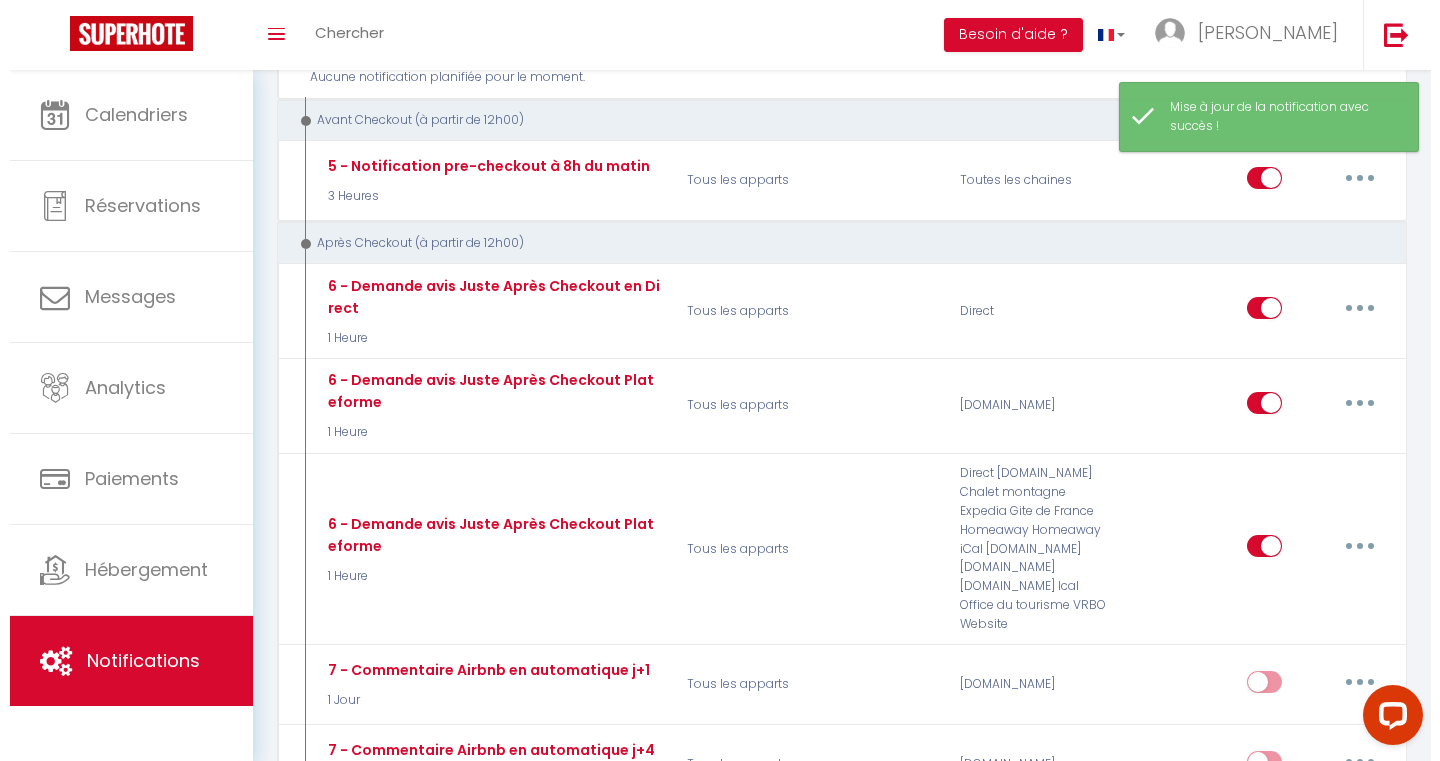 scroll, scrollTop: 1317, scrollLeft: 0, axis: vertical 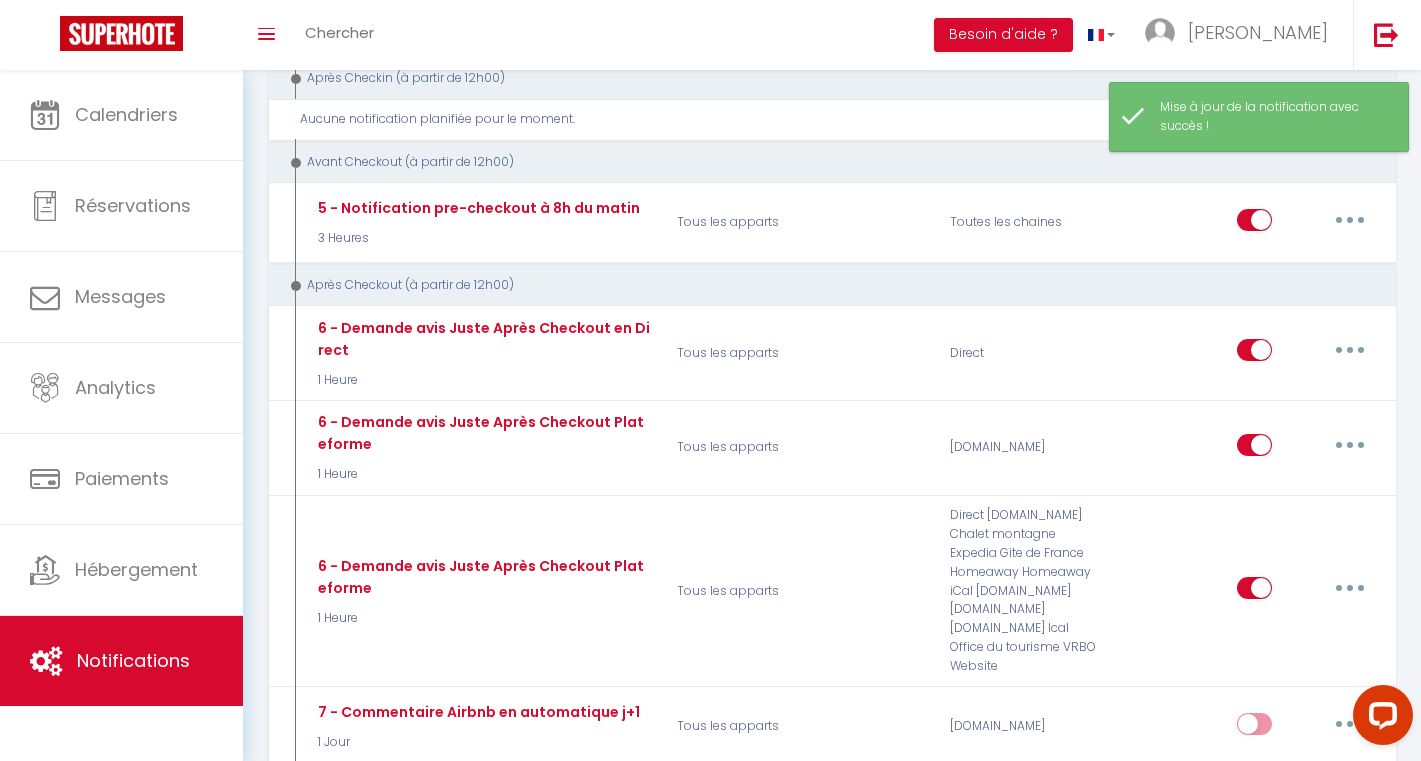 click at bounding box center (1350, 445) 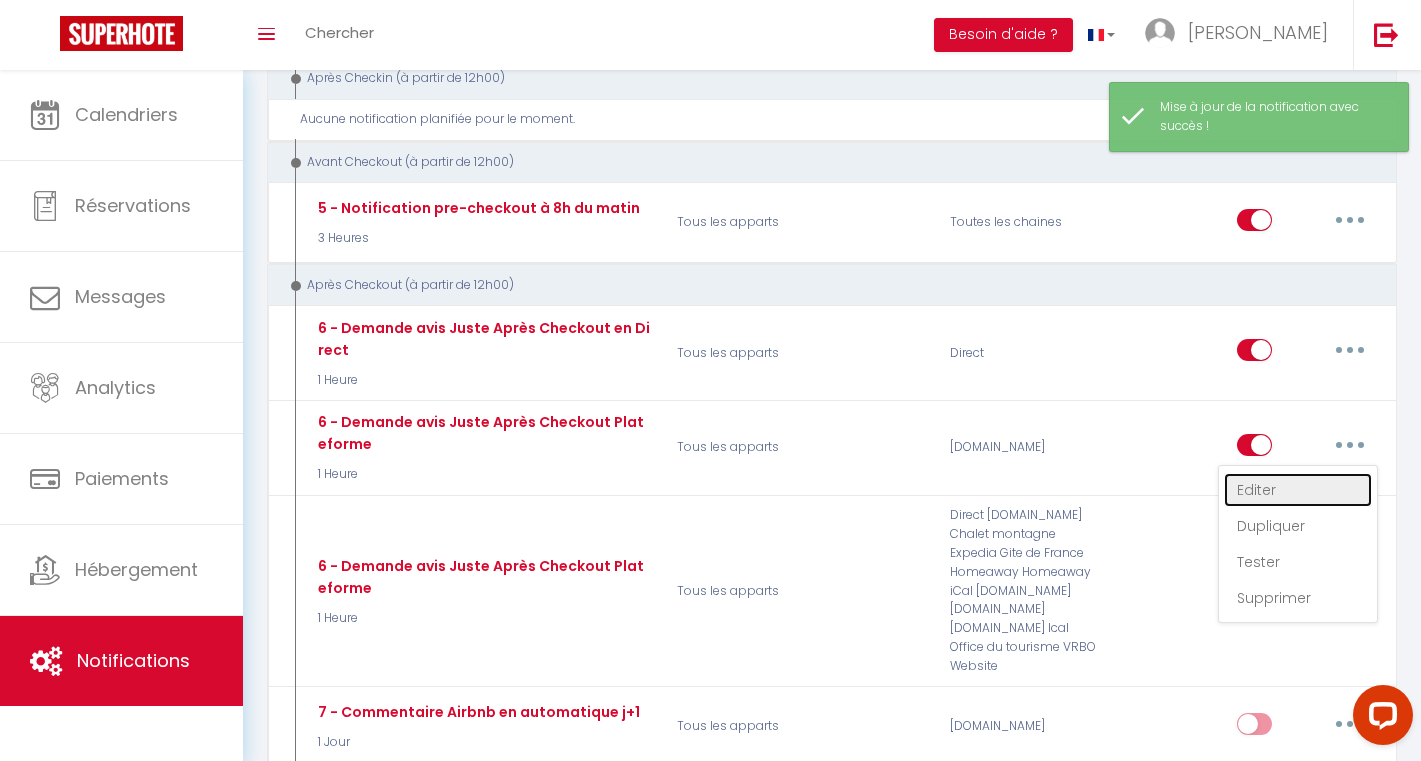 click on "Editer" at bounding box center [1298, 490] 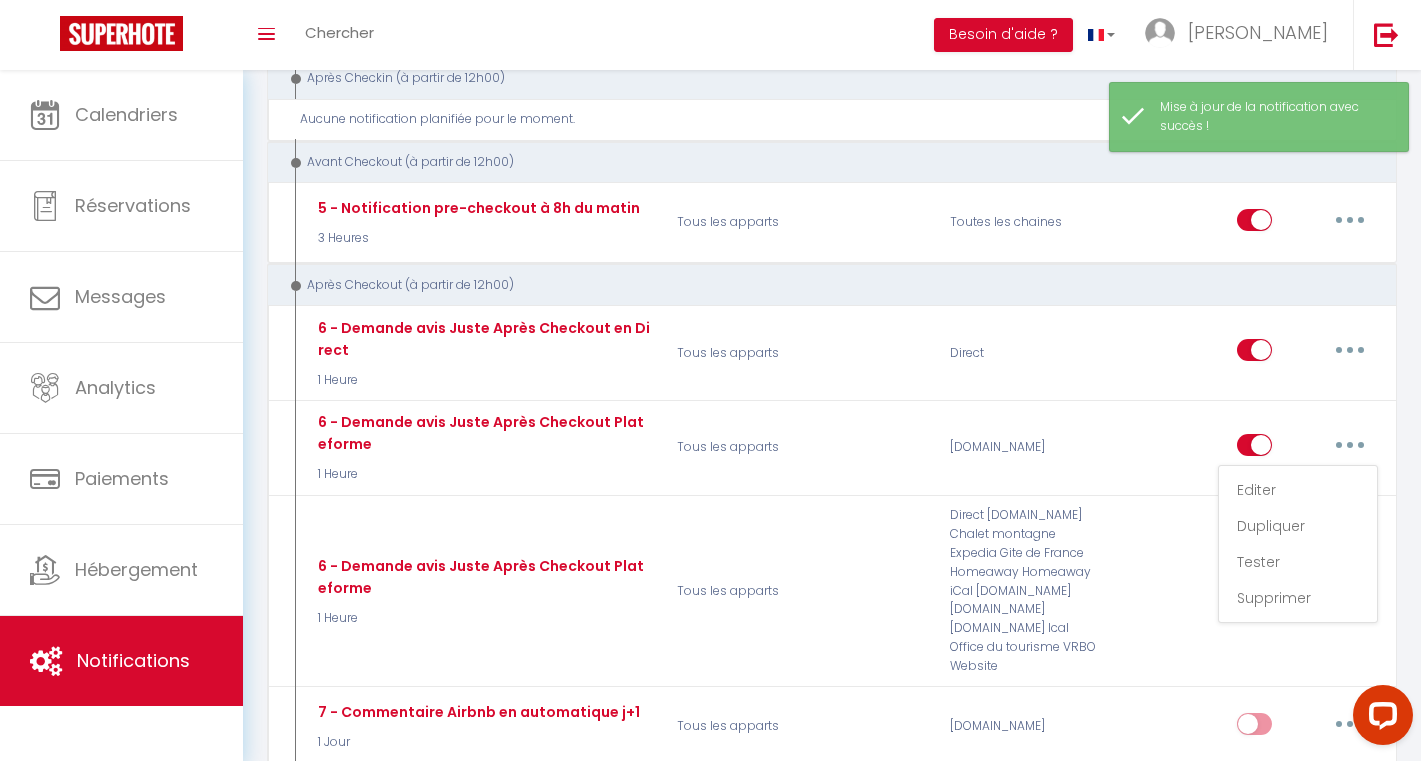 type on "6 - Demande avis Juste Après Checkout Plateforme" 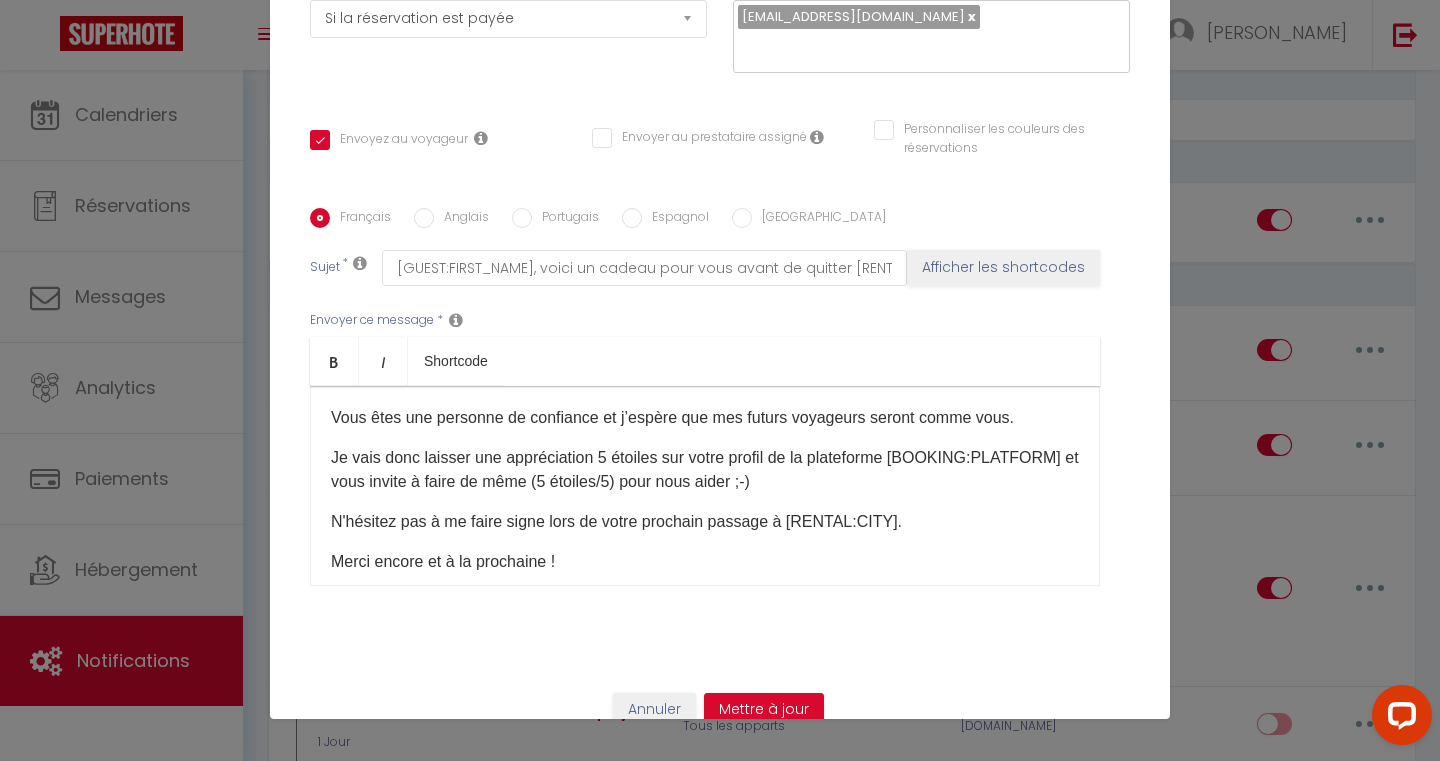 scroll, scrollTop: 127, scrollLeft: 0, axis: vertical 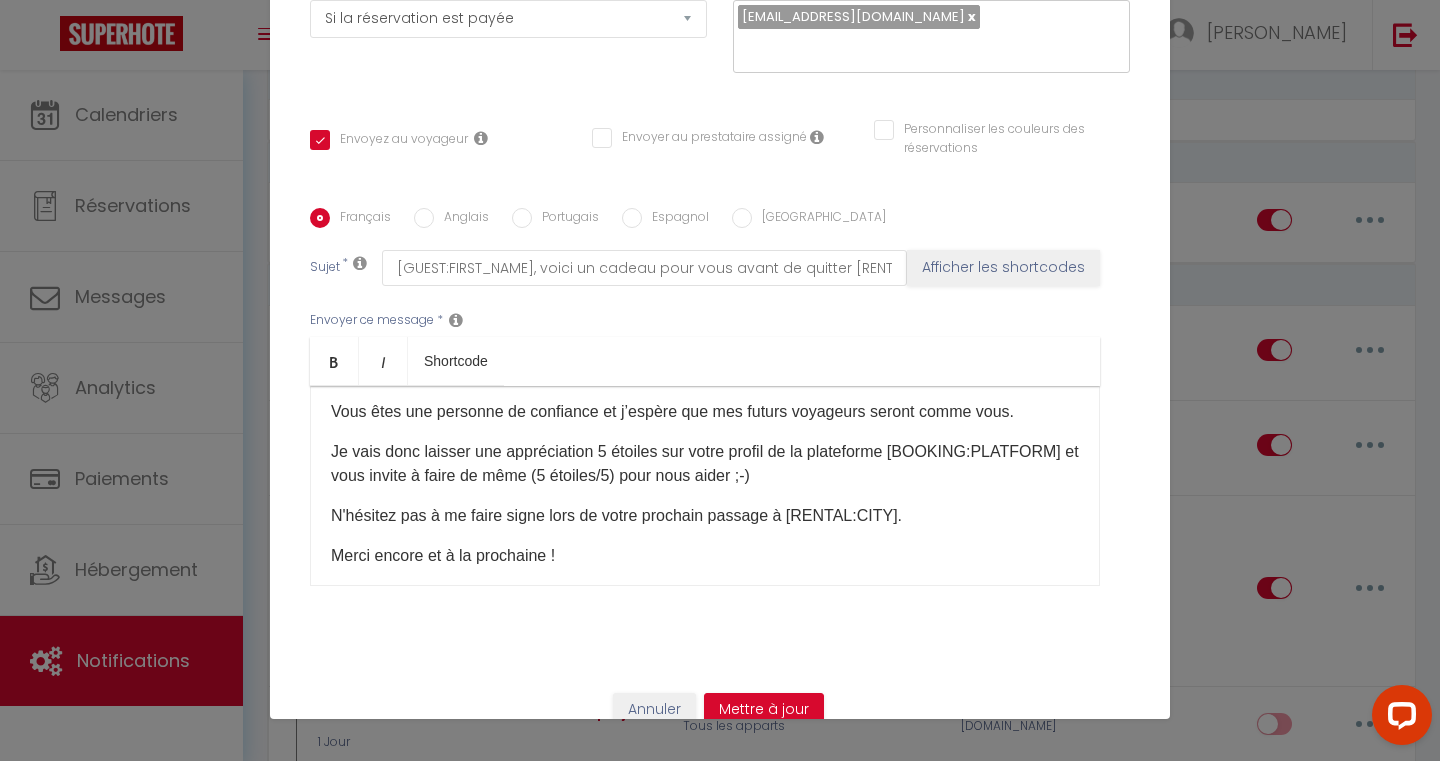 click on "N'hésitez pas à me faire signe lors de votre prochain passage à [RENTAL:CITY]." at bounding box center [705, 516] 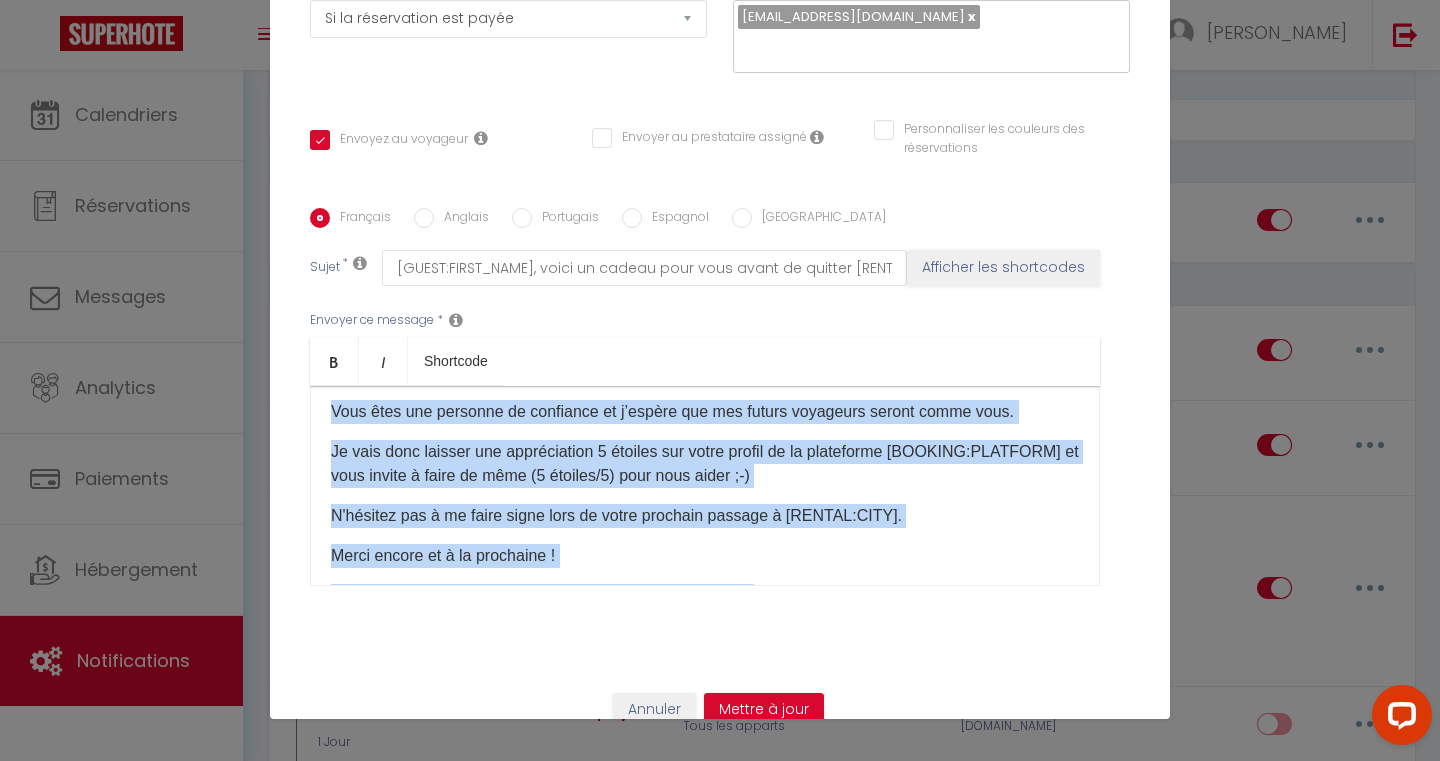 copy on "Bonjour [GUEST:FIRST_NAME],
J’espère que vous allez bien et que votre retour se passe bien !
Je tiens à vous remercier pour l’état impeccable de l’appartement en fin de séjour.
Vous êtes une personne de confiance et j’espère que mes futurs voyageurs seront comme vous.
Je vais donc laisser une appréciation 5 étoiles sur votre profil de la plateforme [BOOKING:PLATFORM]​ et vous invite à faire de même (5 étoiles/5) pour nous aider ;-)
N'hésitez pas à me faire signe lors de votre prochain passage à [RENTAL:CITY].
Merci encore et à la prochaine !
[RENTAL:HOSTFIRSTNAME] [RENTAL:HOSTLASTNAME]" 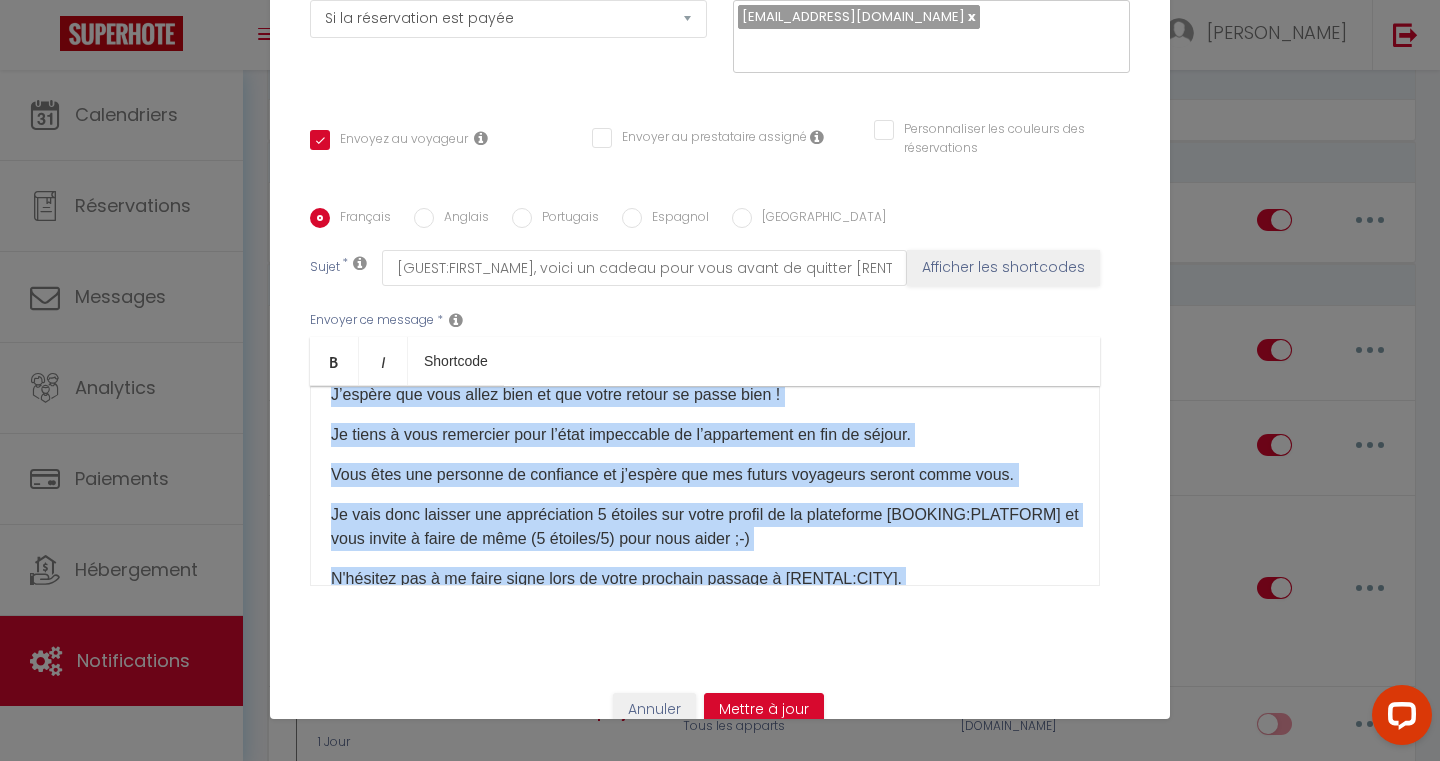 scroll, scrollTop: 0, scrollLeft: 0, axis: both 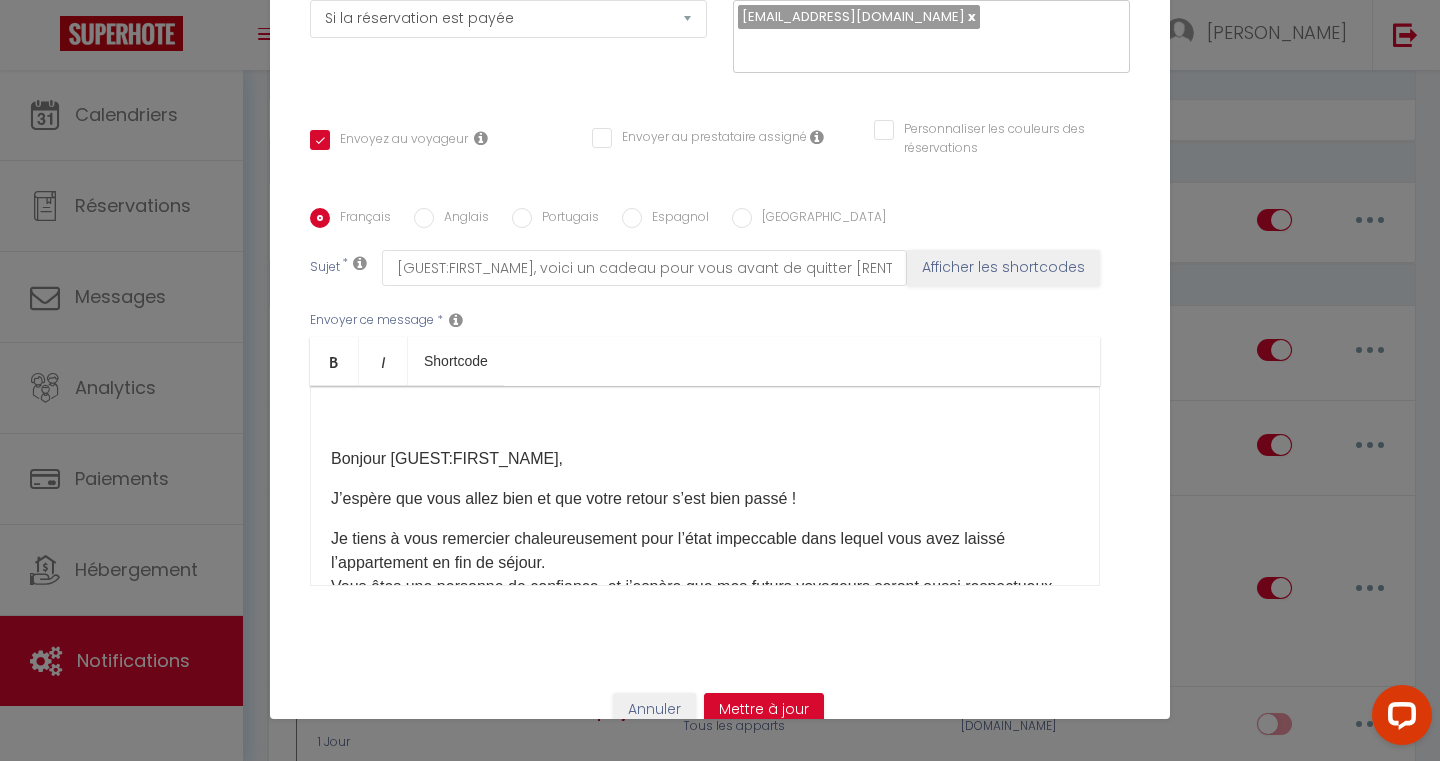 click on "Bonjour [GUEST:FIRST_NAME],
J’espère que vous allez bien et que votre retour s’est bien passé !
Je tiens à vous remercier chaleureusement pour l’état impeccable dans lequel vous avez laissé l’appartement en fin de séjour.
Vous êtes une personne de confiance, et j’espère que mes futurs voyageurs seront aussi respectueux que vous.
Je viens de laisser une  appréciation 5 étoiles  sur votre profil [BOOKING:PLATFORM], et je vous invite à faire de même de votre côté ( 5 étoiles sur 5 ), cela nous aide beaucoup à continuer à offrir un service de qualité.
N’hésitez pas à me contacter si vous revenez un jour à [RENTAL:CITY], ce serait un plaisir de vous accueillir à nouveau.
Merci encore et à très bientôt,
[RENTAL:HOSTFIRSTNAME] [RENTAL:HOSTLASTNAME] ​" at bounding box center [705, 486] 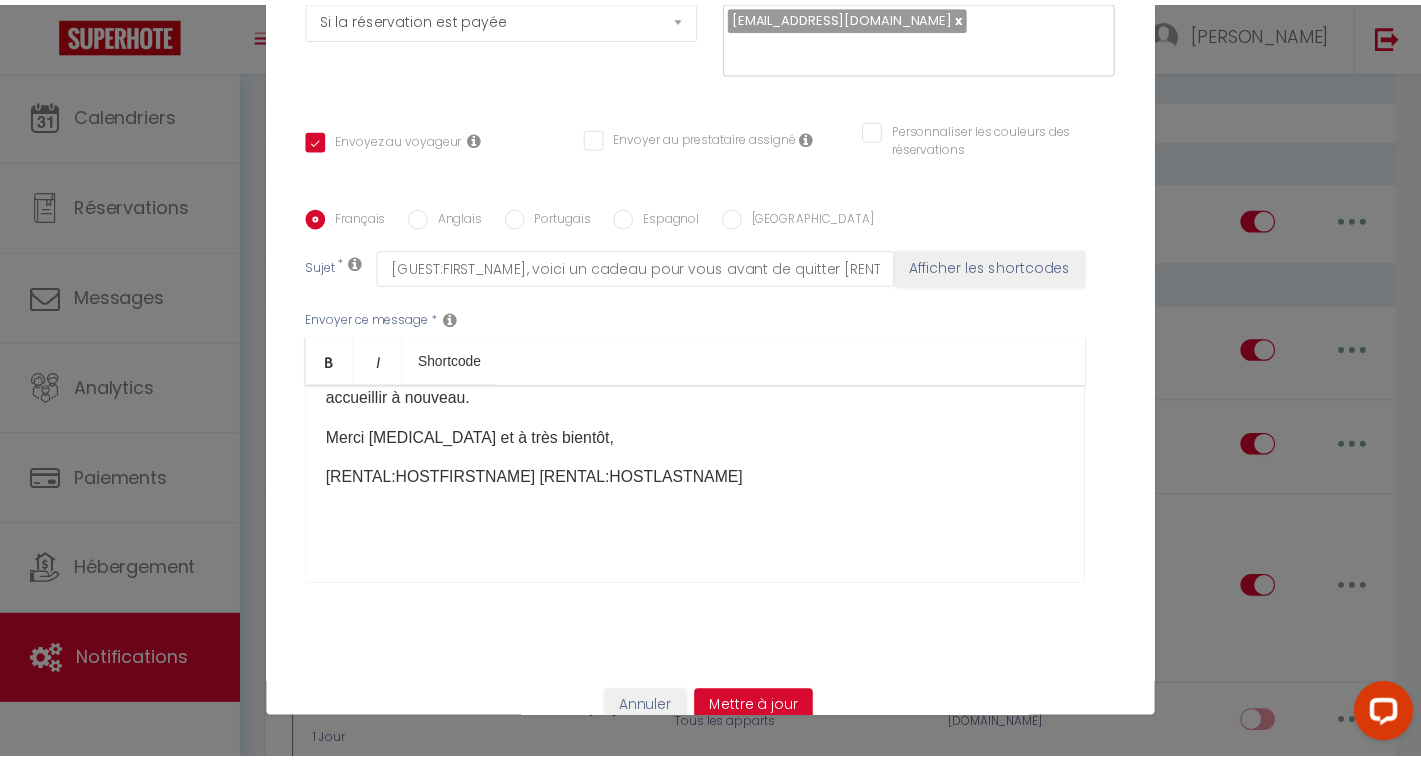 scroll, scrollTop: 334, scrollLeft: 0, axis: vertical 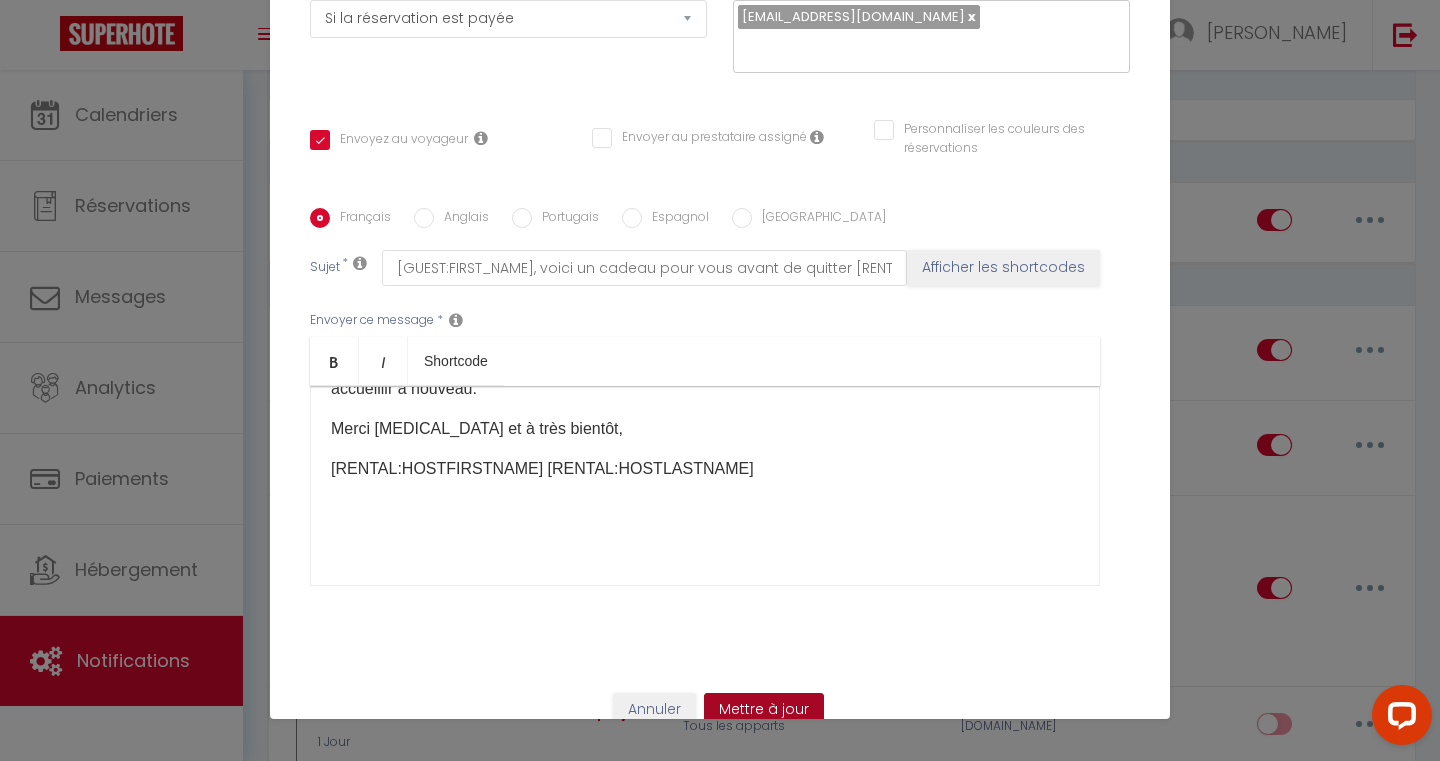 click on "Mettre à jour" at bounding box center [764, 710] 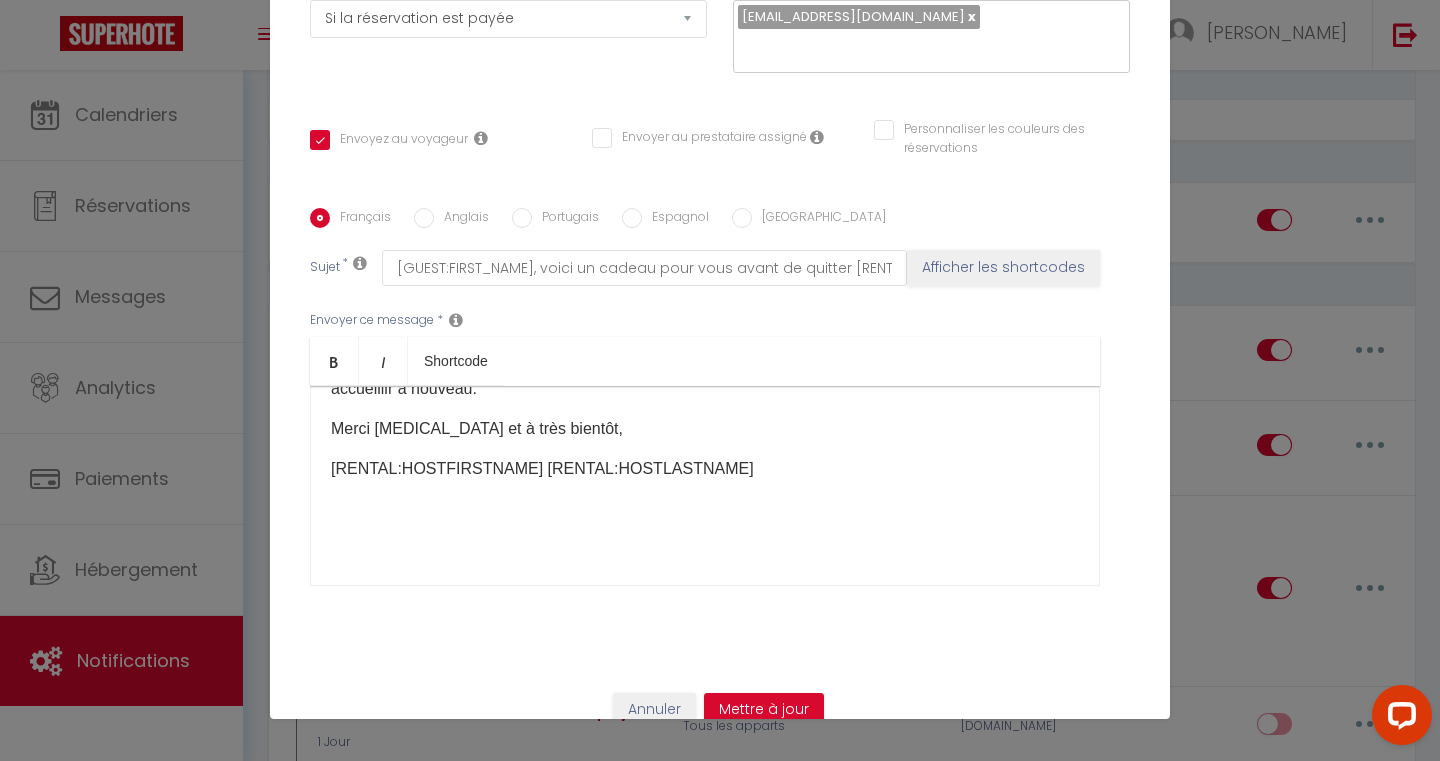 checkbox on "true" 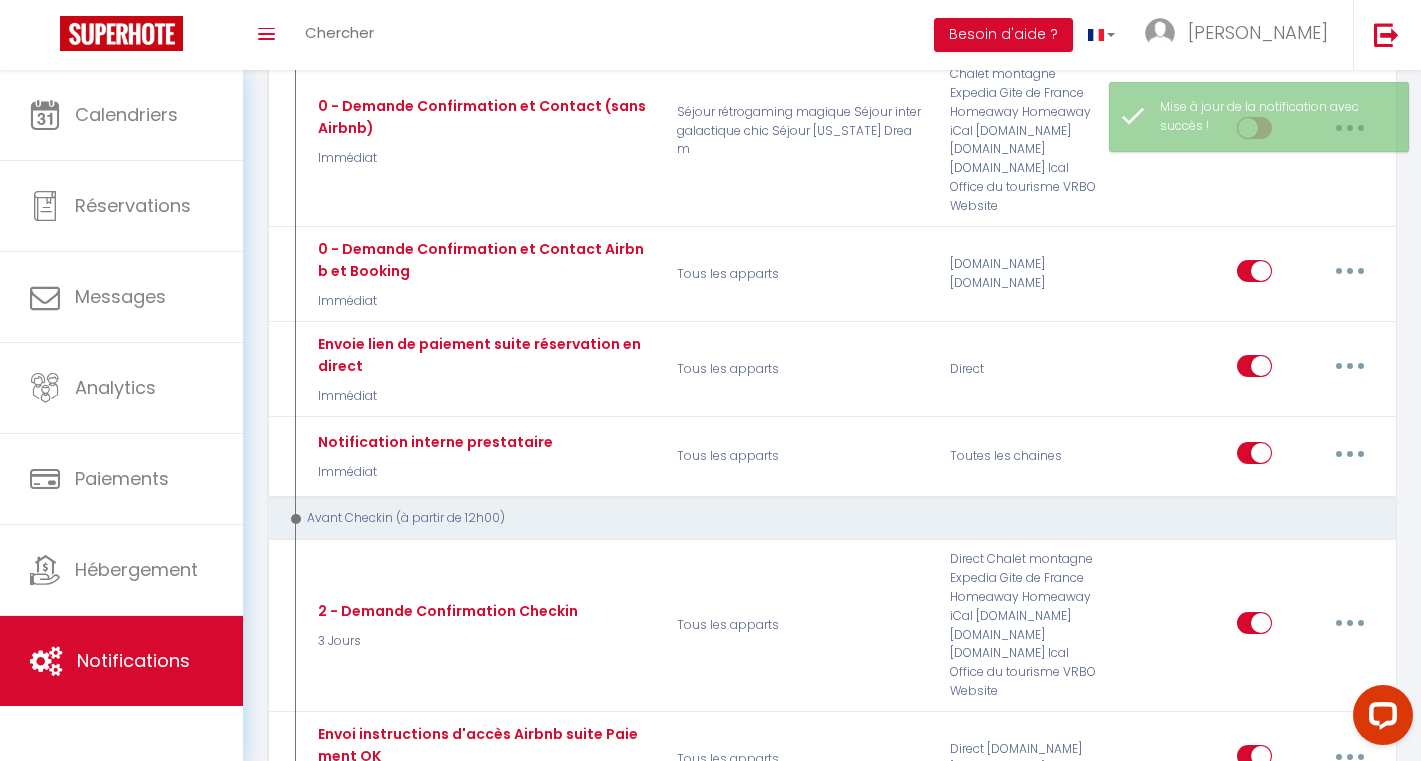 scroll, scrollTop: 0, scrollLeft: 0, axis: both 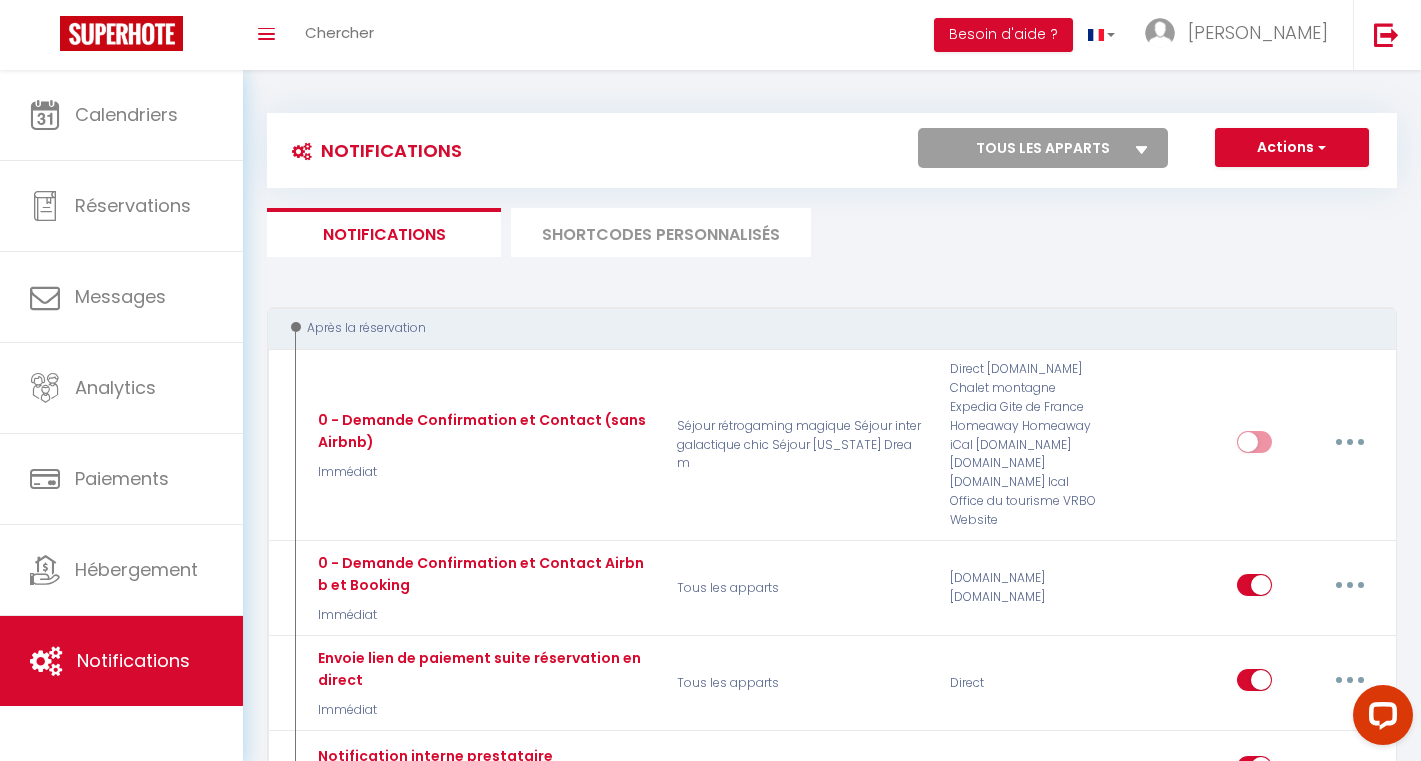 click on "SHORTCODES PERSONNALISÉS" at bounding box center [661, 232] 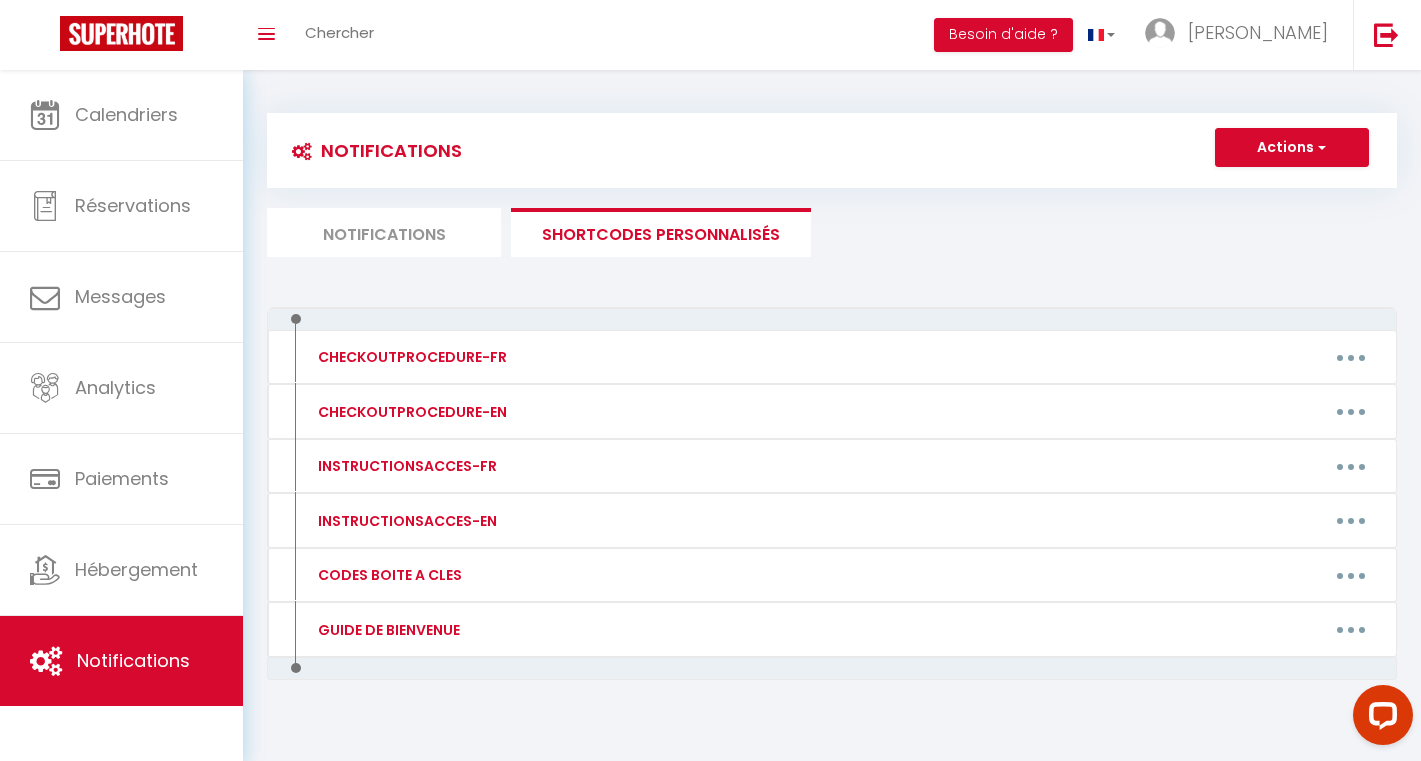 click on "Notifications" at bounding box center (384, 232) 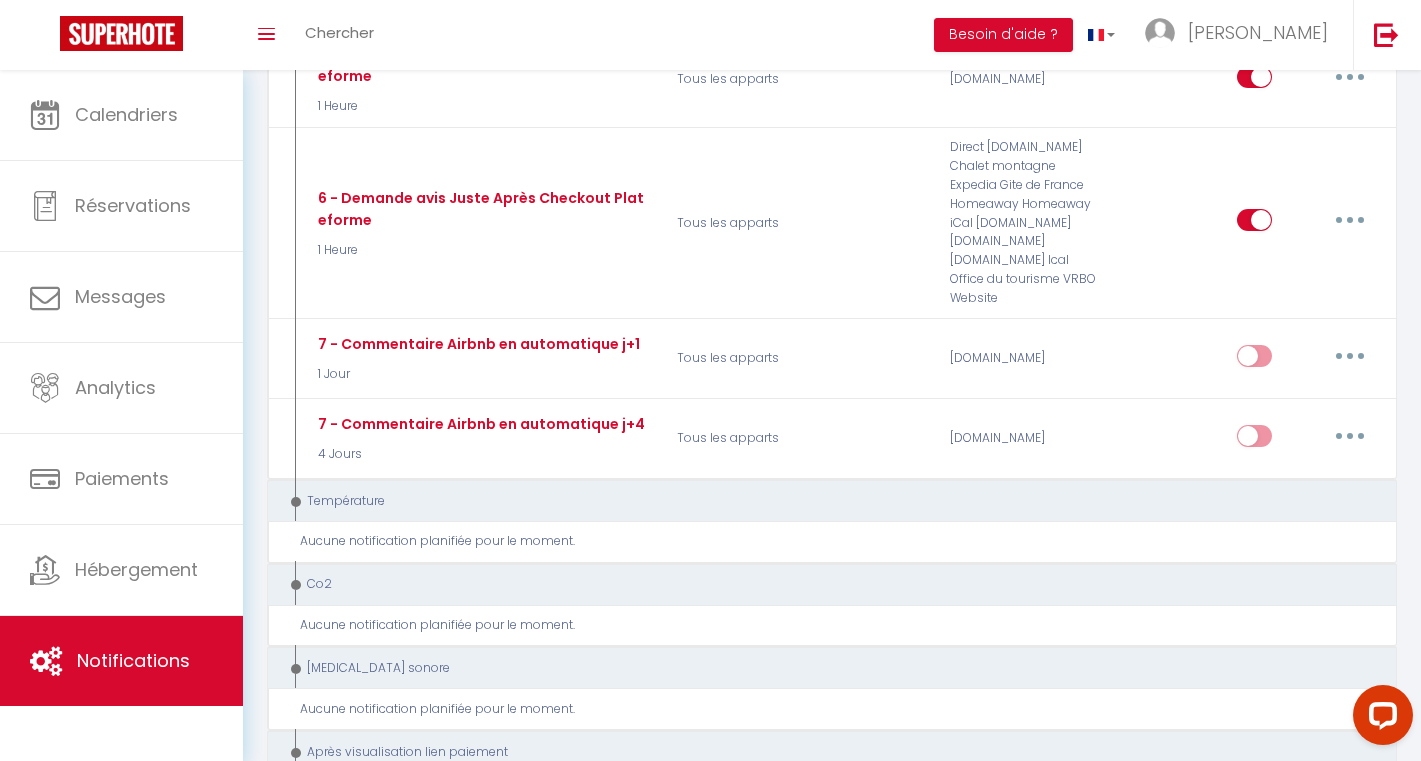 scroll, scrollTop: 1679, scrollLeft: 0, axis: vertical 